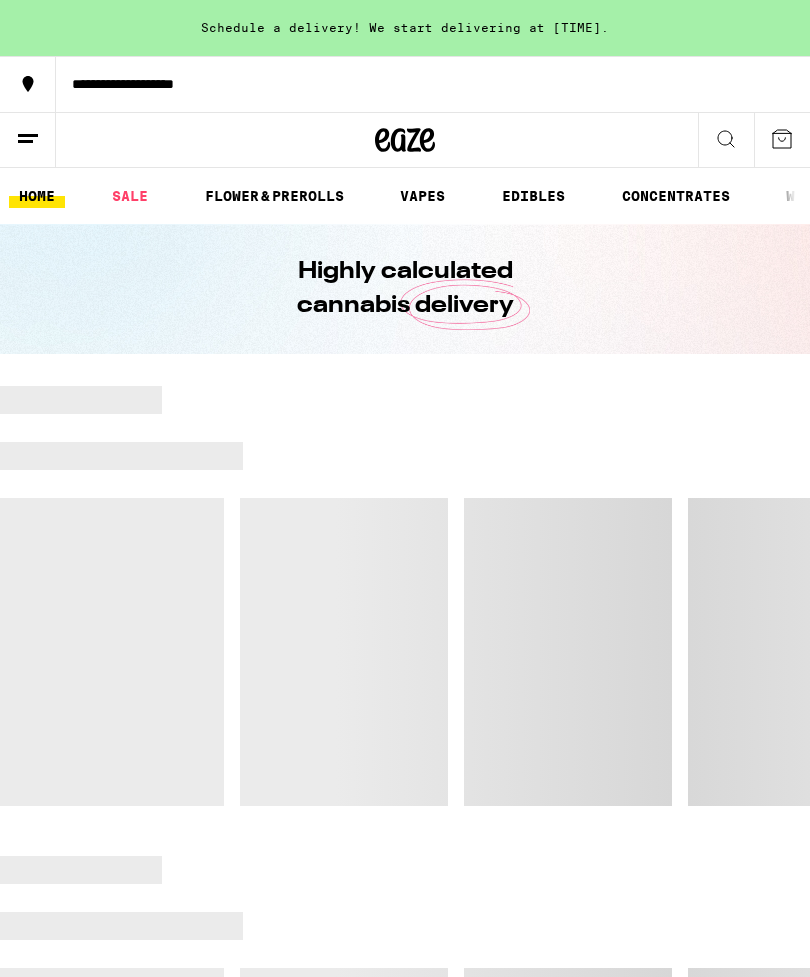 scroll, scrollTop: 0, scrollLeft: 0, axis: both 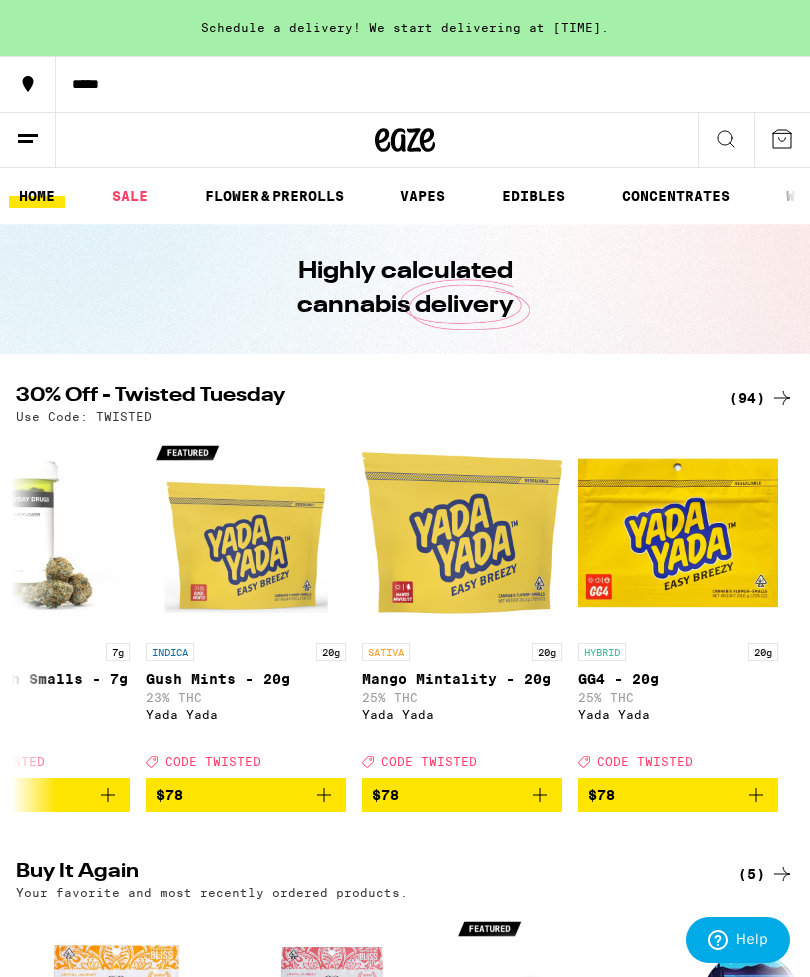 click on "EDIBLES" at bounding box center [533, 196] 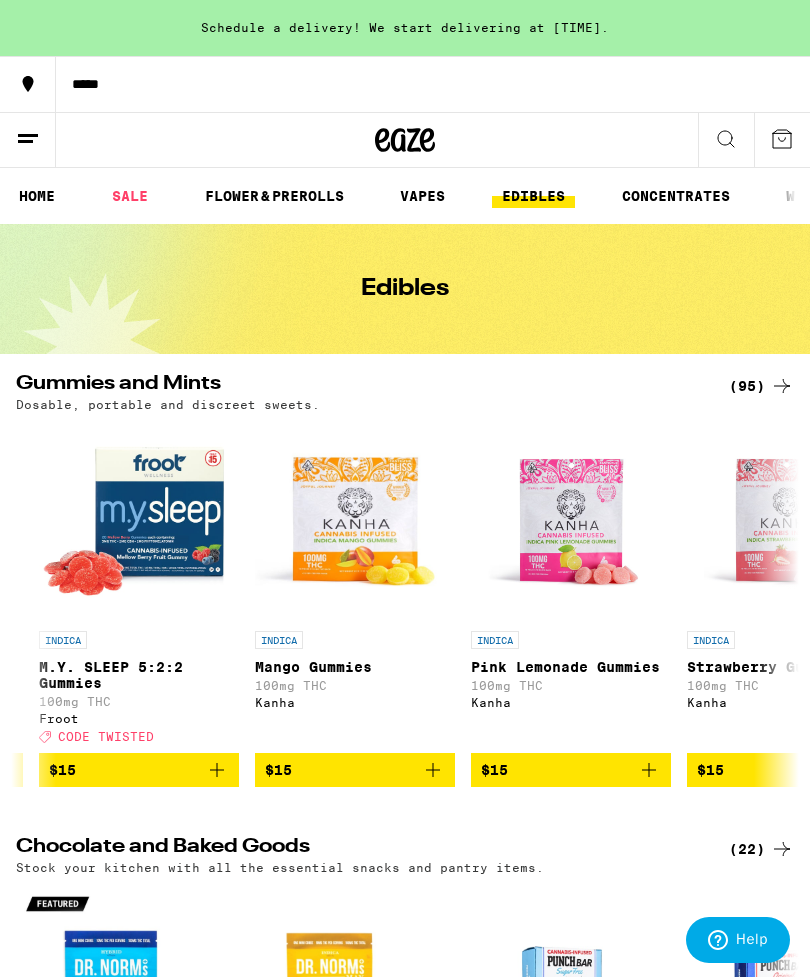 scroll, scrollTop: 0, scrollLeft: 4512, axis: horizontal 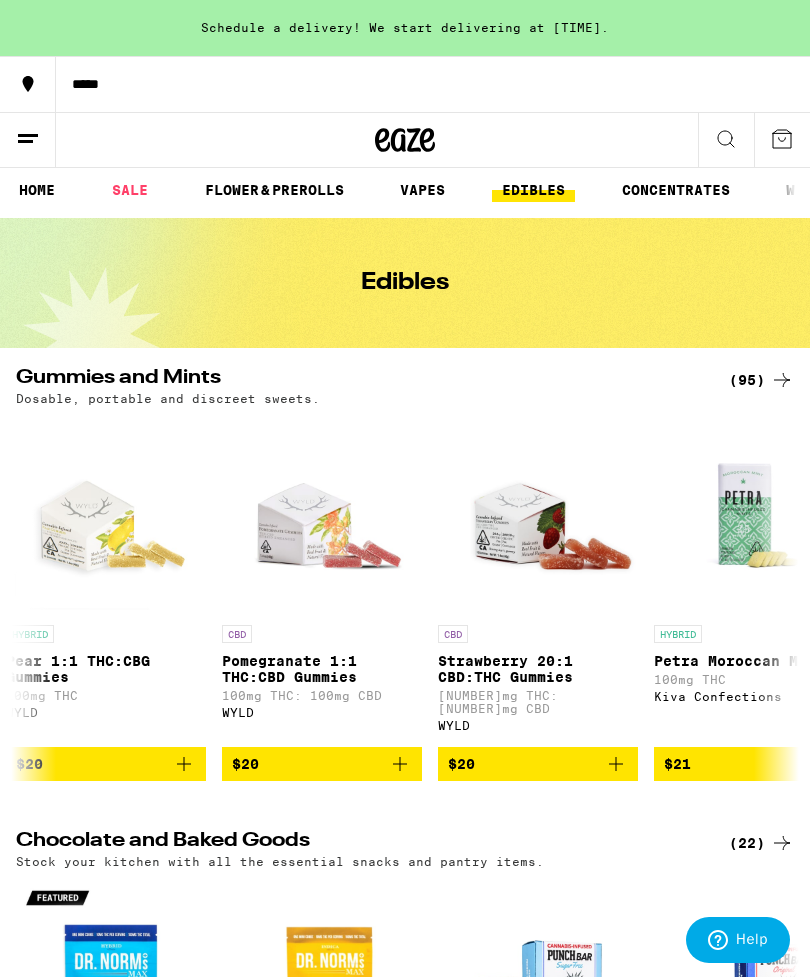 click on "$20" at bounding box center (538, 764) 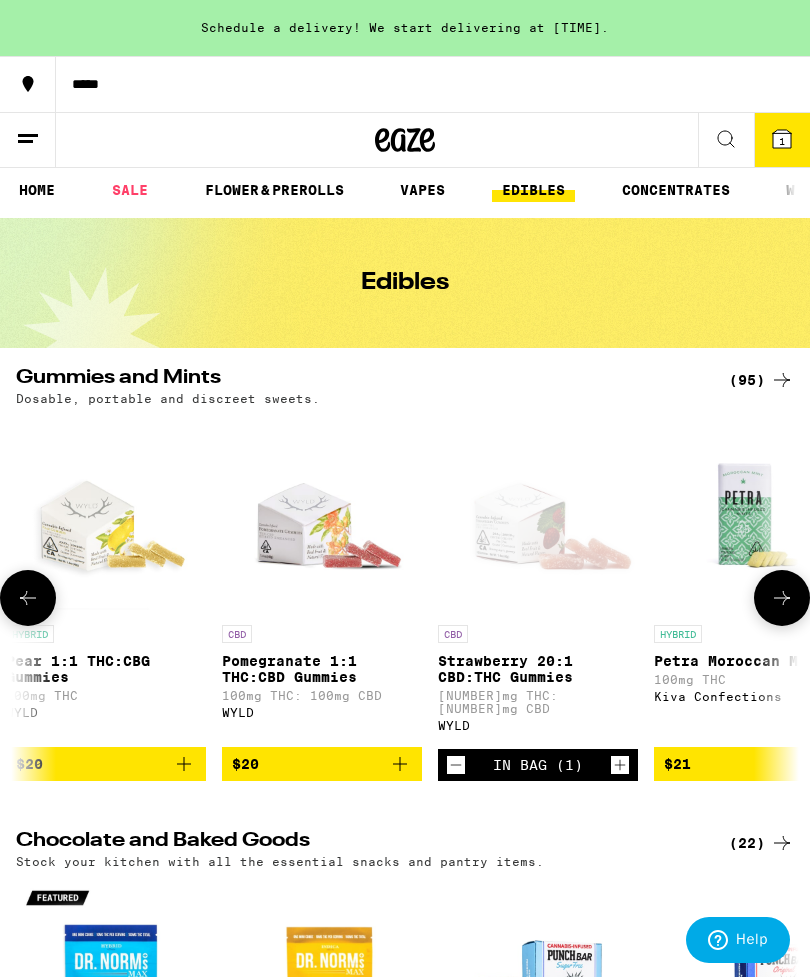 click on "$20" at bounding box center (322, 764) 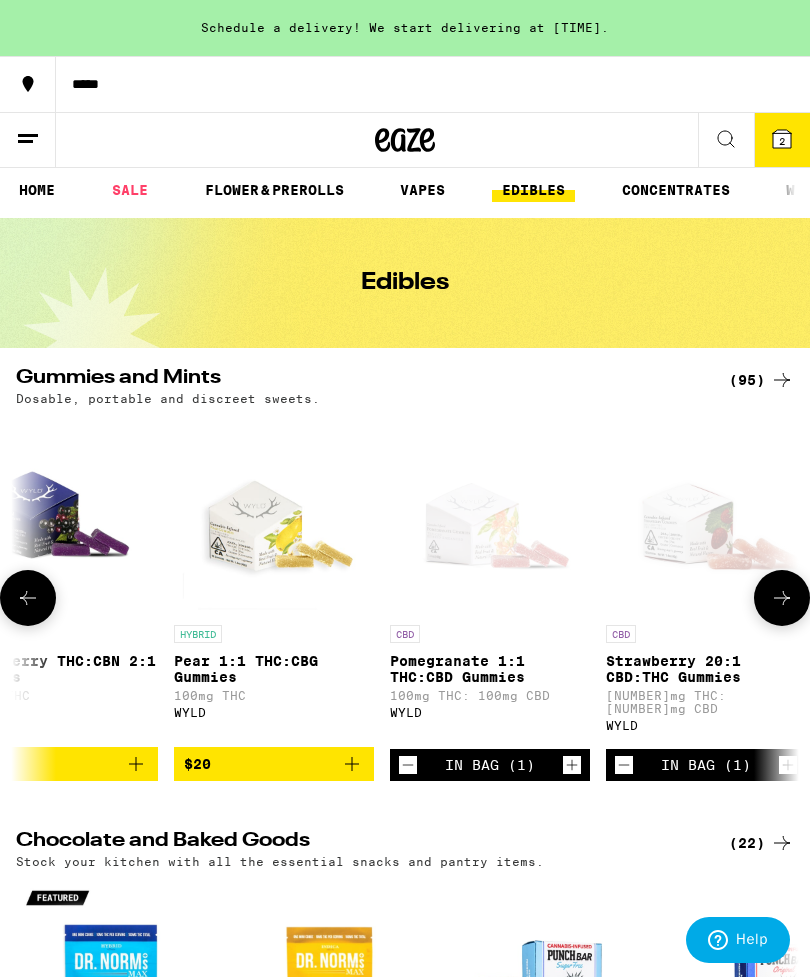scroll, scrollTop: 0, scrollLeft: 14733, axis: horizontal 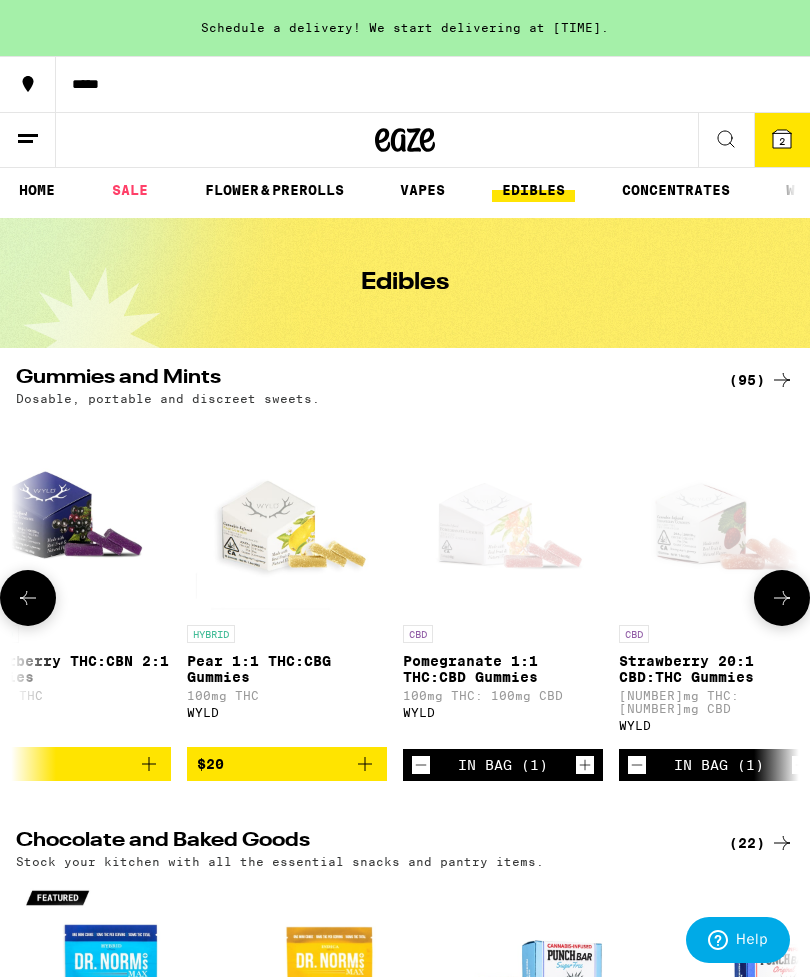 click 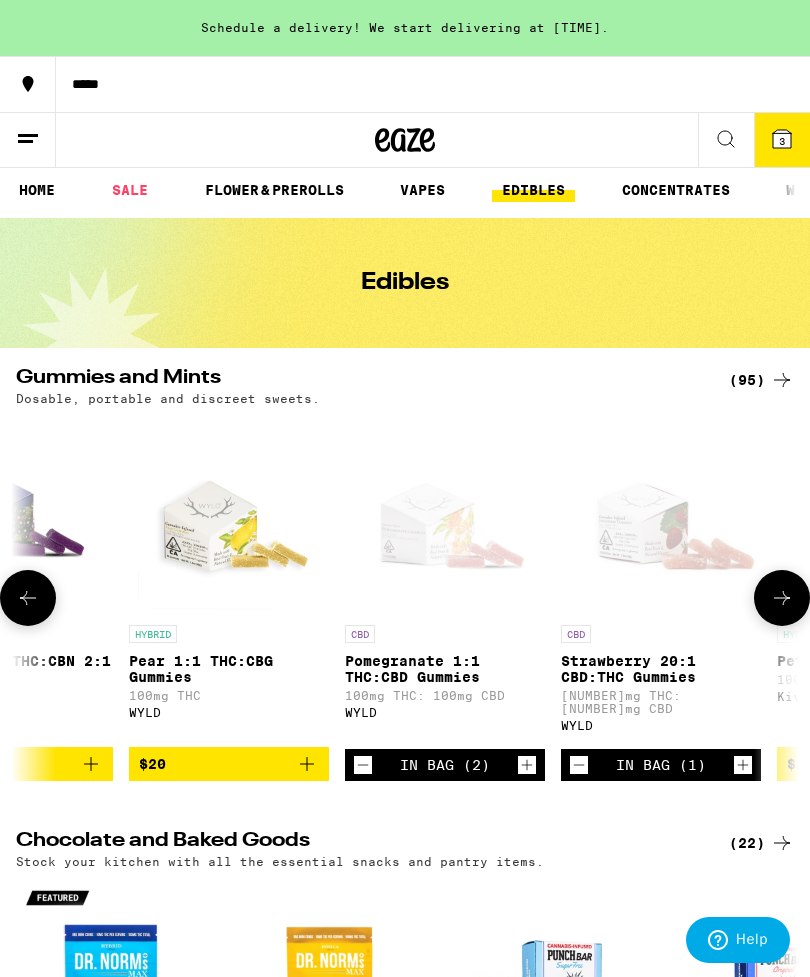 scroll, scrollTop: 0, scrollLeft: 14859, axis: horizontal 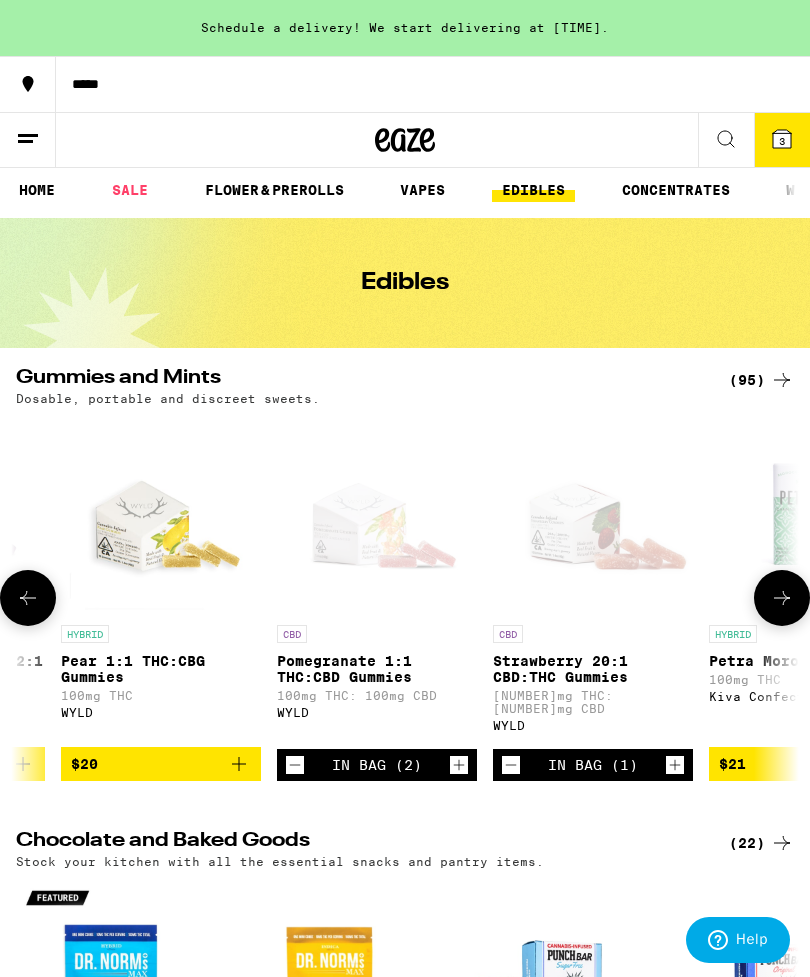 click 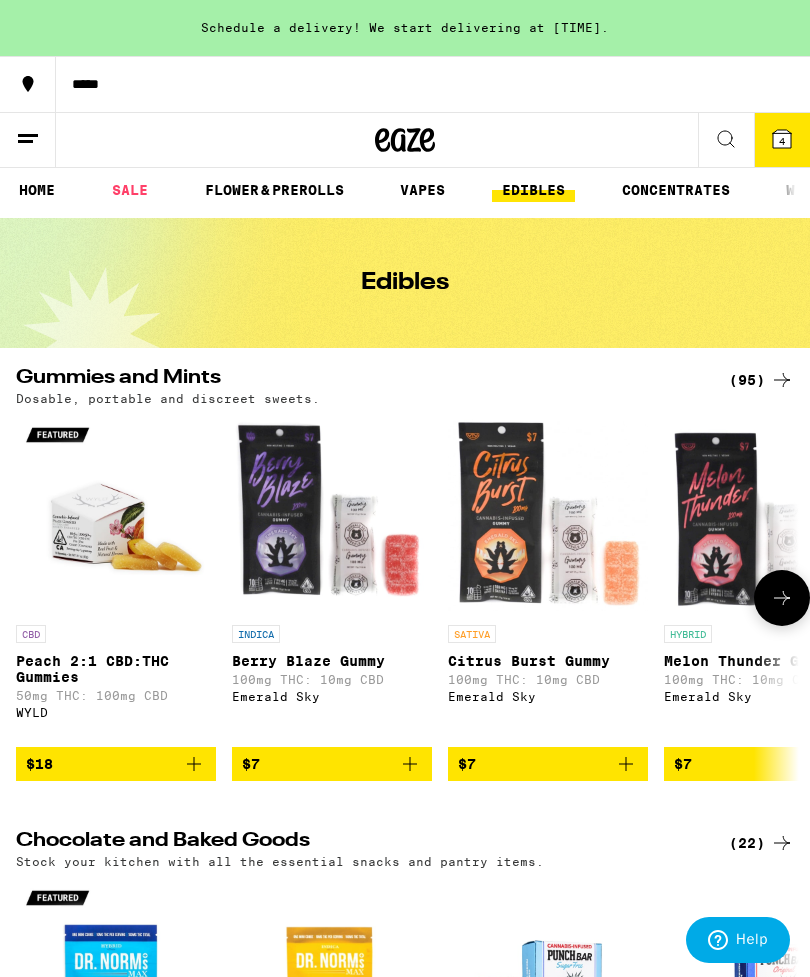 scroll, scrollTop: 0, scrollLeft: 0, axis: both 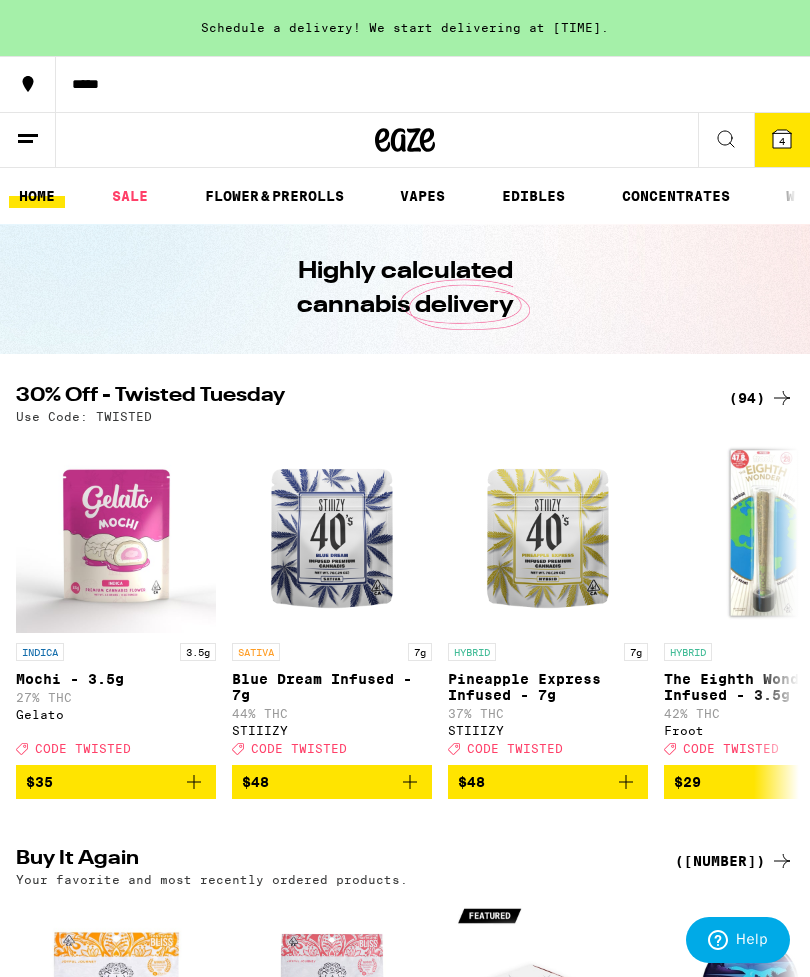 click 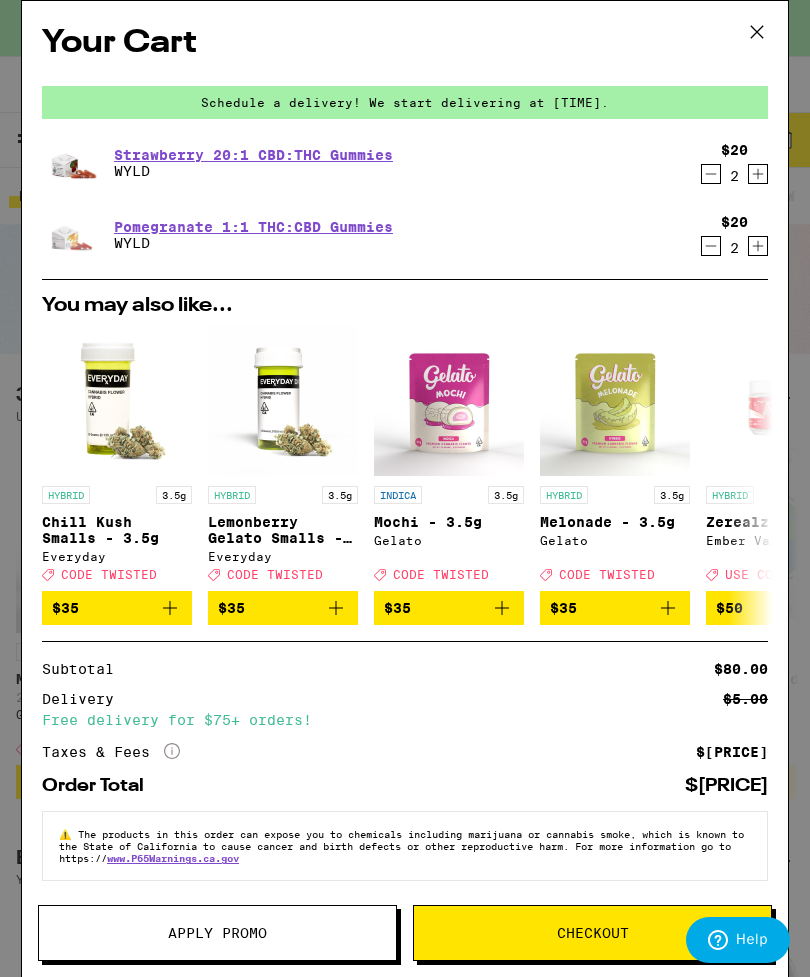 scroll, scrollTop: 0, scrollLeft: 0, axis: both 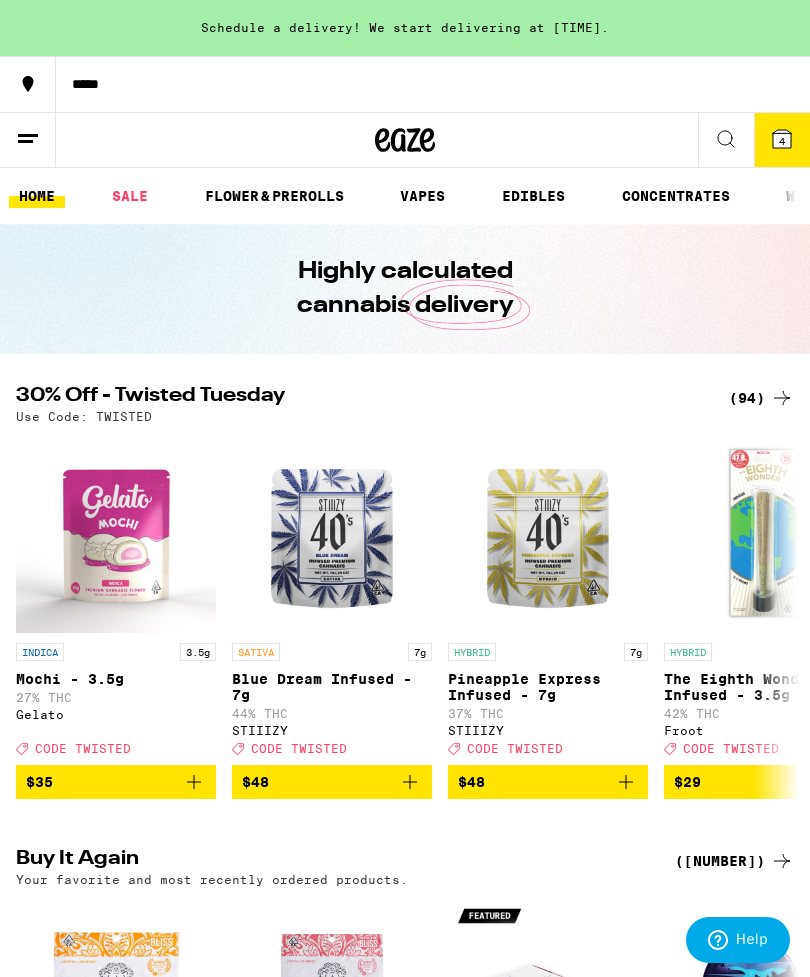 click on "SALE" at bounding box center (130, 196) 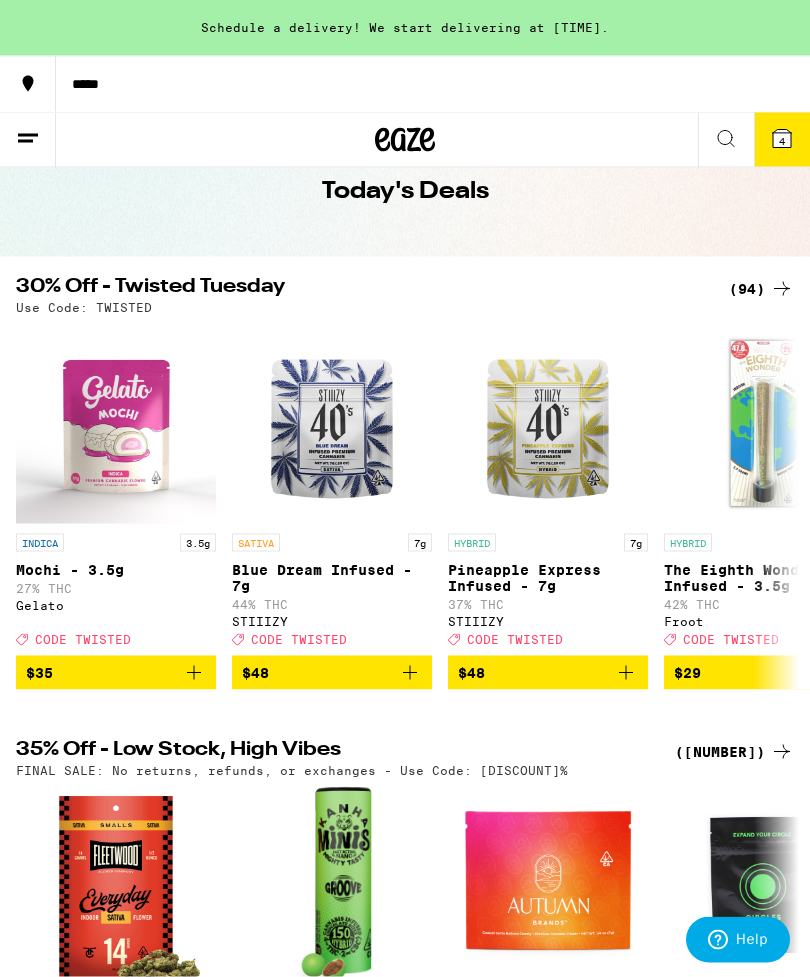 scroll, scrollTop: 0, scrollLeft: 0, axis: both 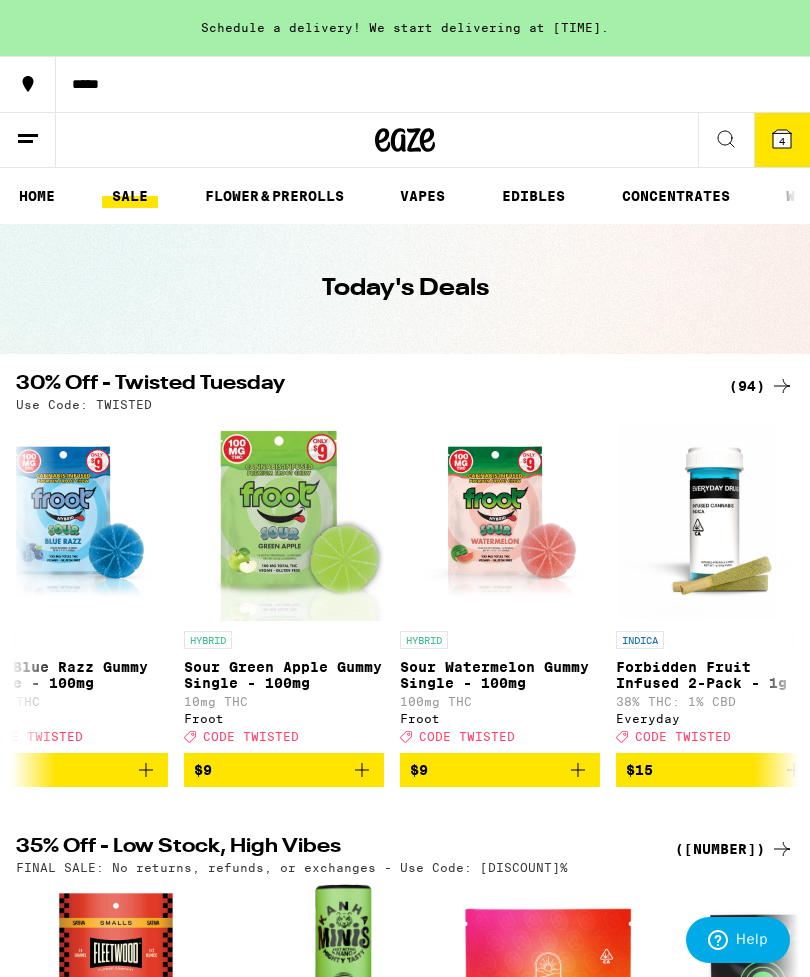 click on "$9" at bounding box center [500, 770] 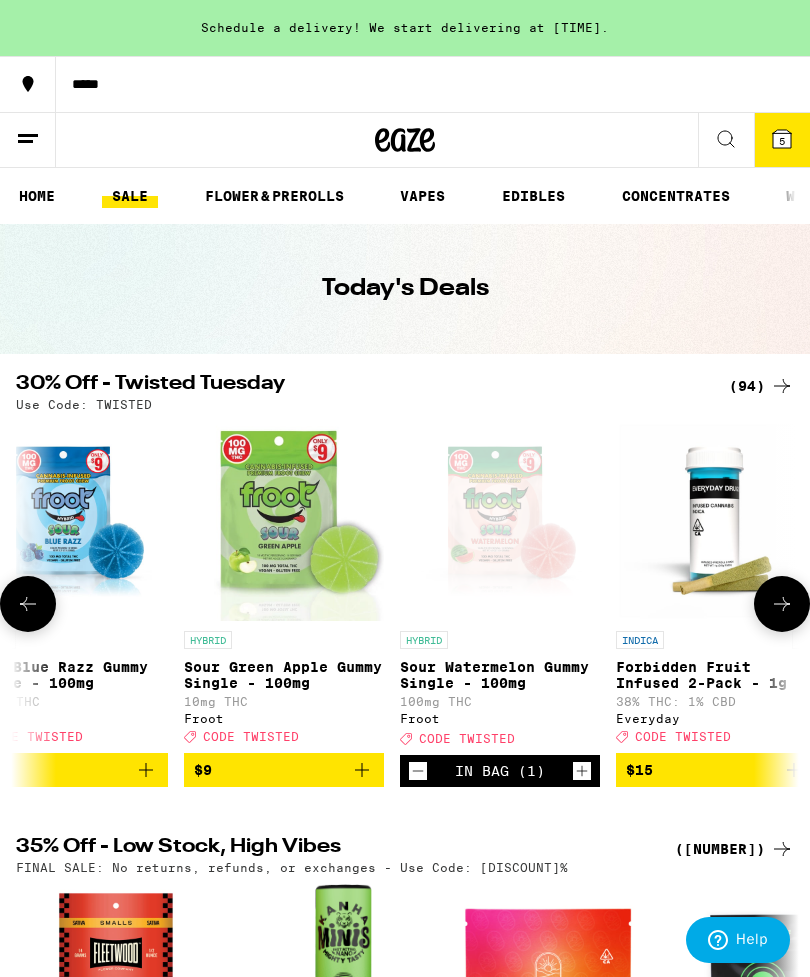 click 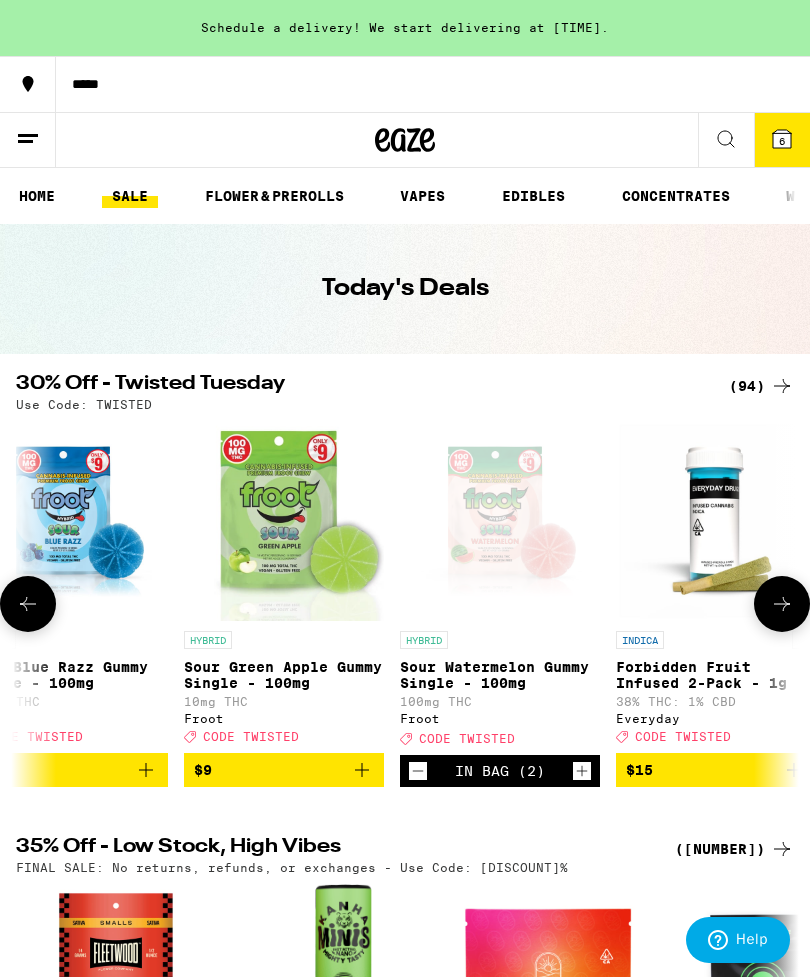 click 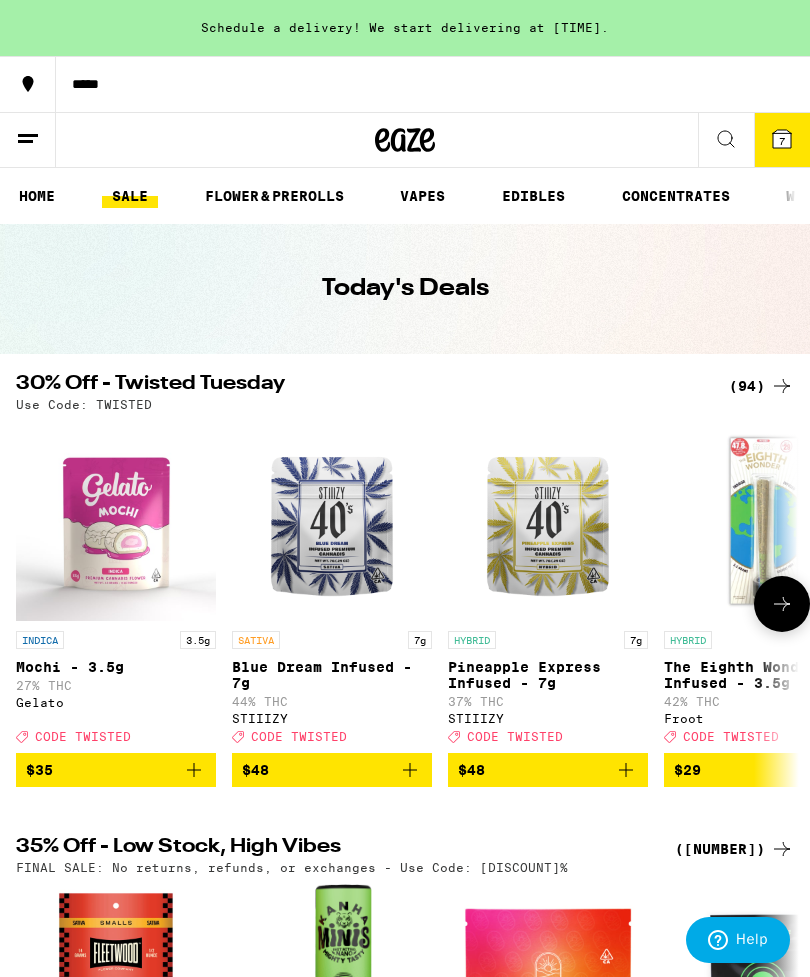 scroll, scrollTop: 0, scrollLeft: 0, axis: both 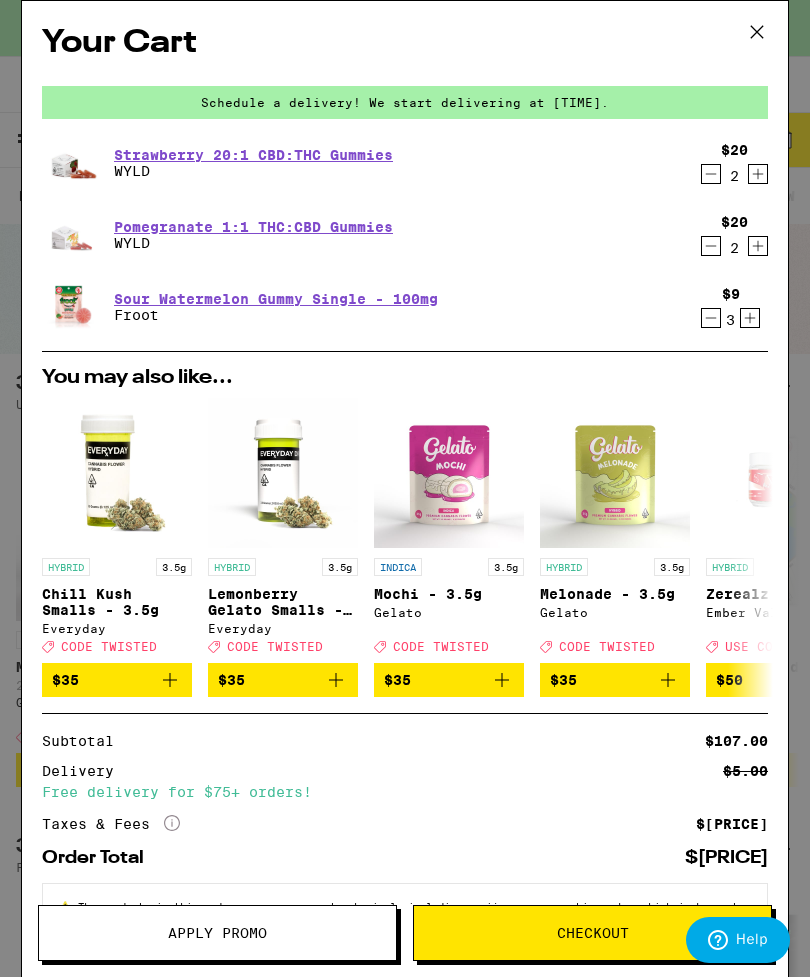click on "Apply Promo" at bounding box center [217, 933] 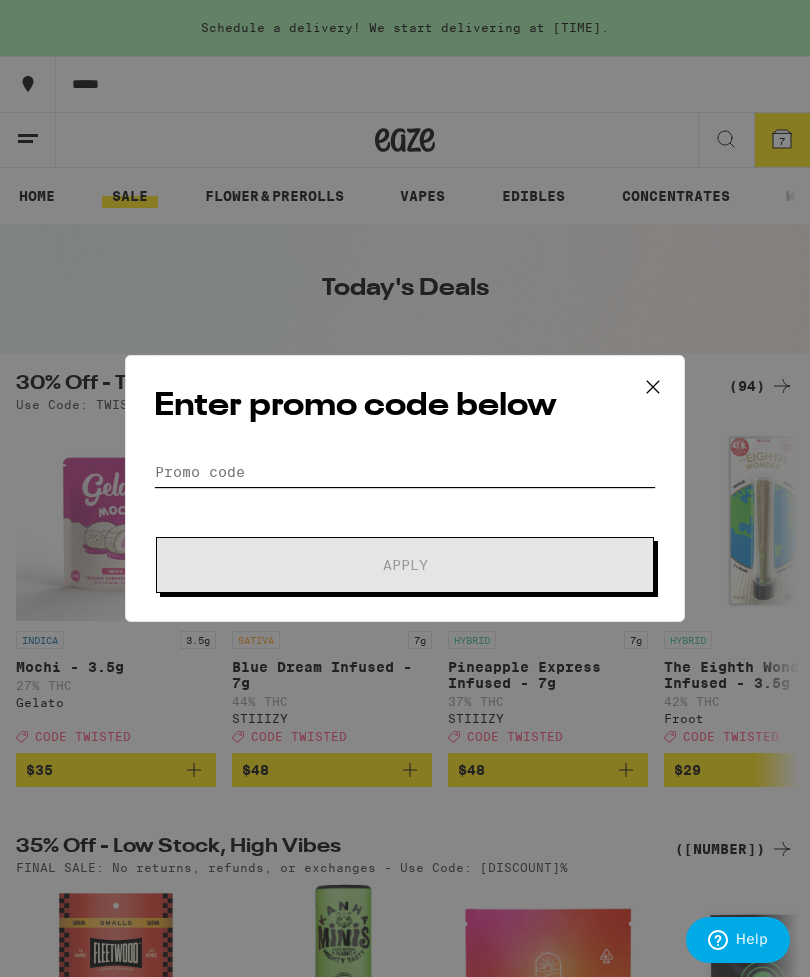 click on "Promo Code" at bounding box center [405, 472] 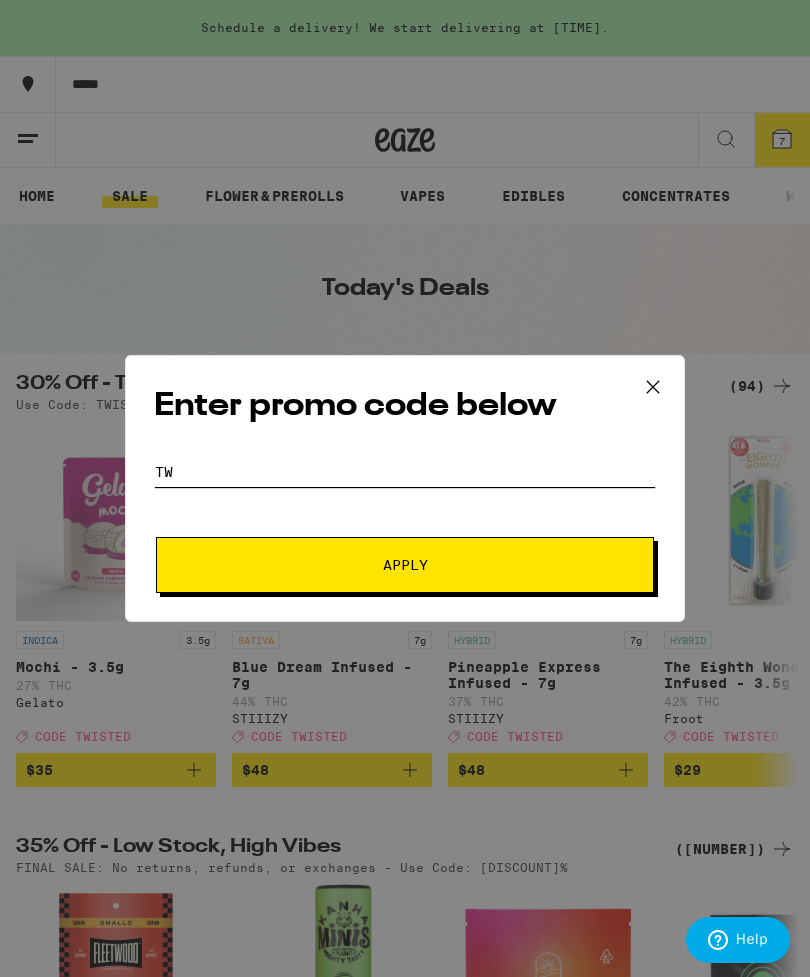 type on "T" 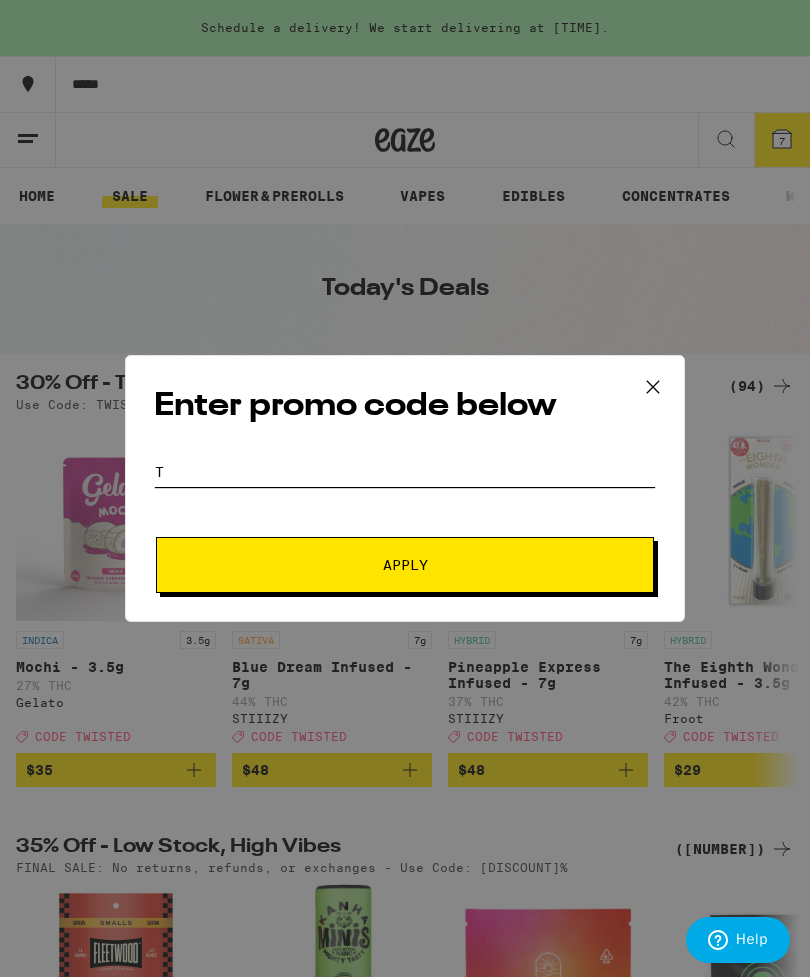 type 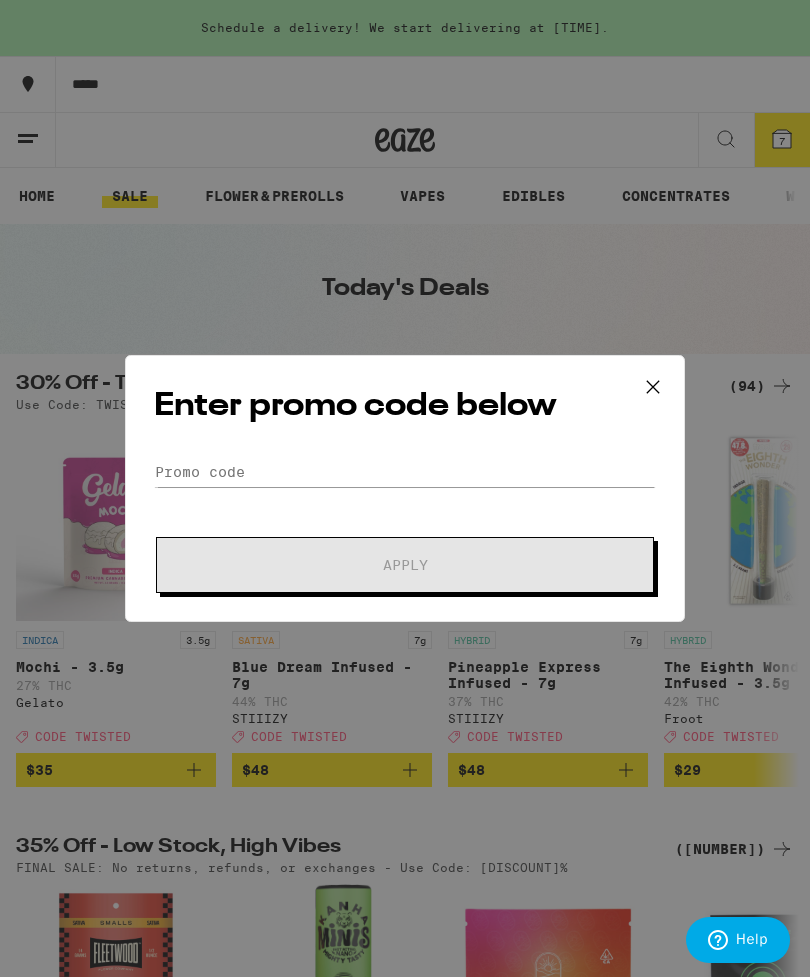 click 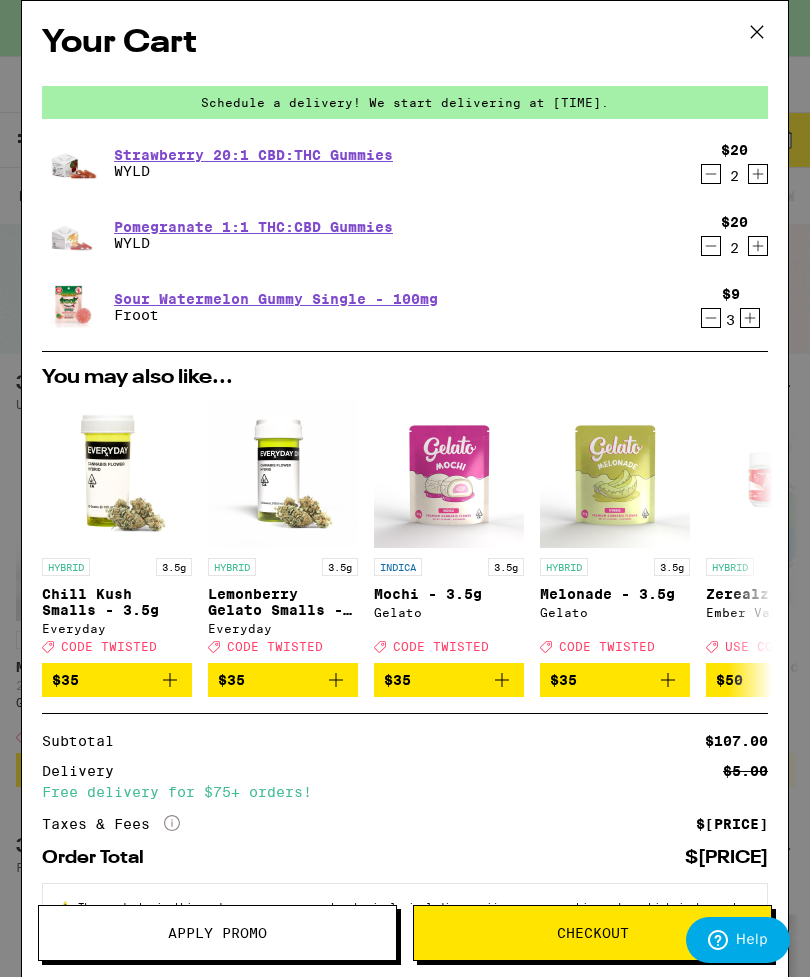 click on "Apply Promo" at bounding box center (217, 933) 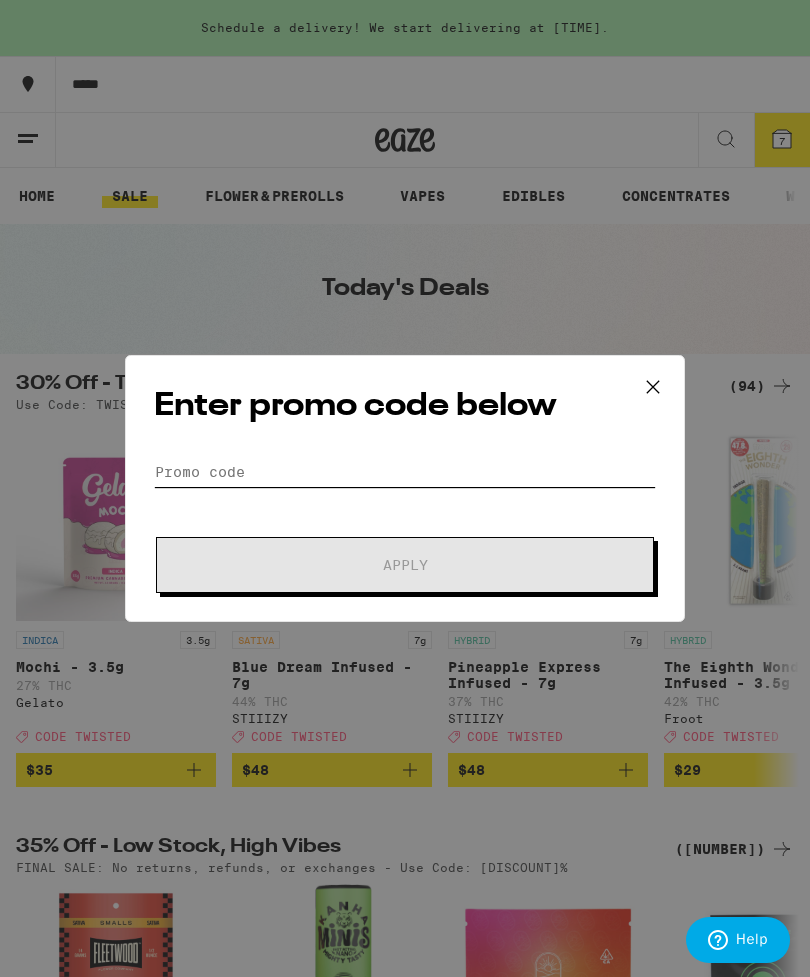 click on "Promo Code" at bounding box center (405, 472) 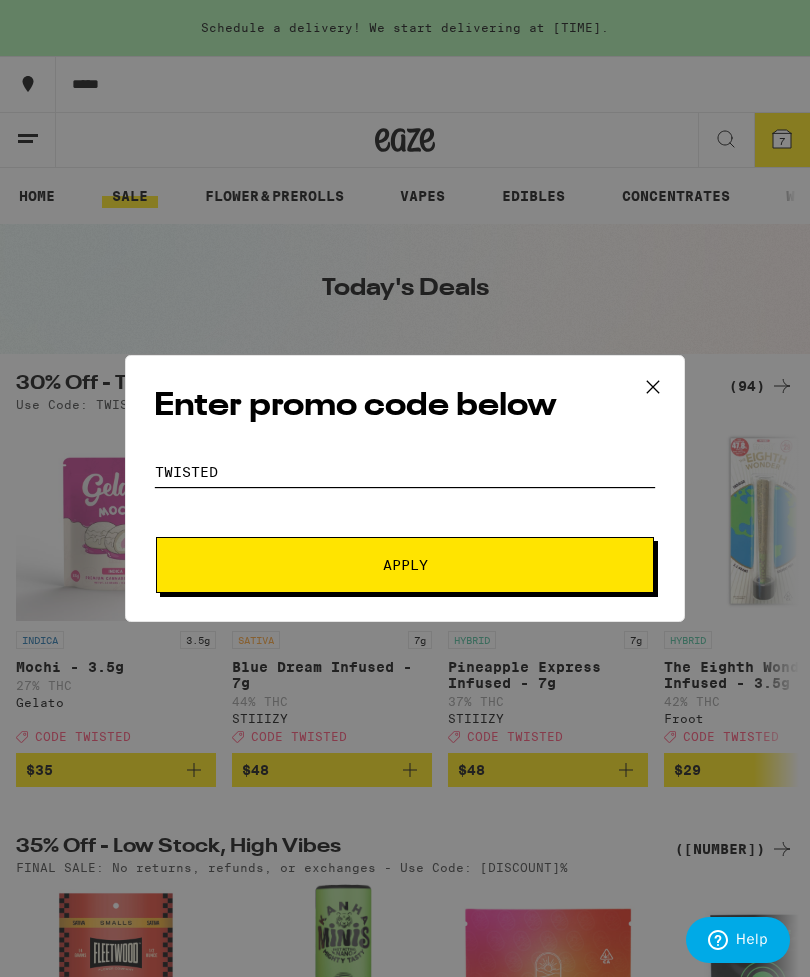 type on "Twisted" 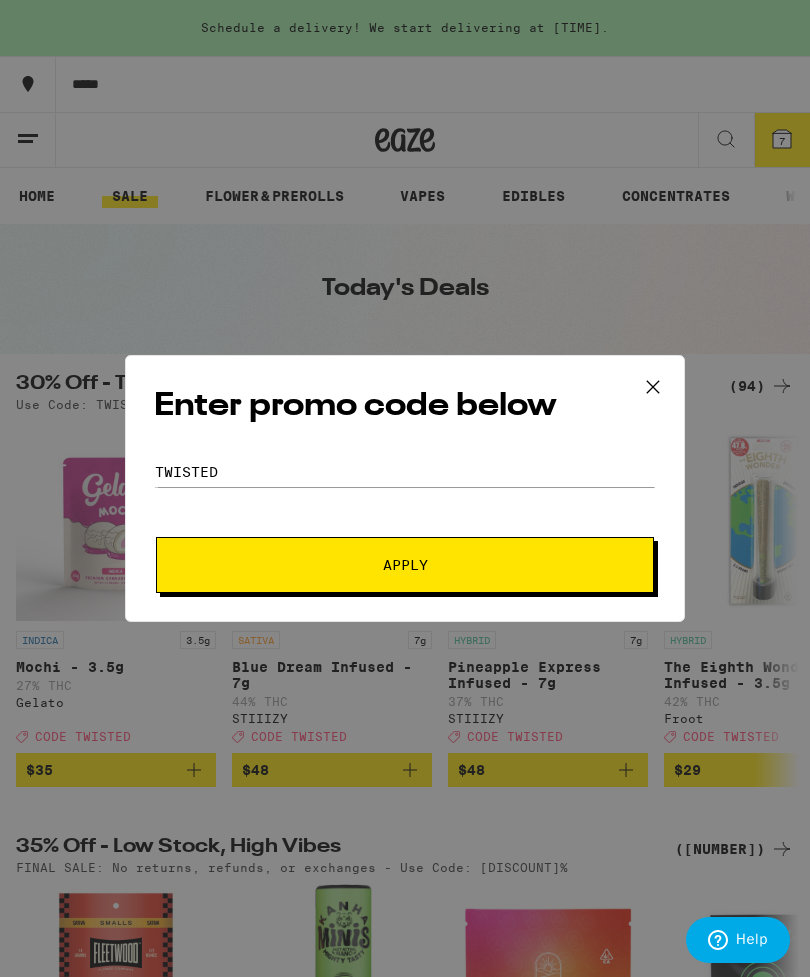 click on "Apply" at bounding box center [405, 565] 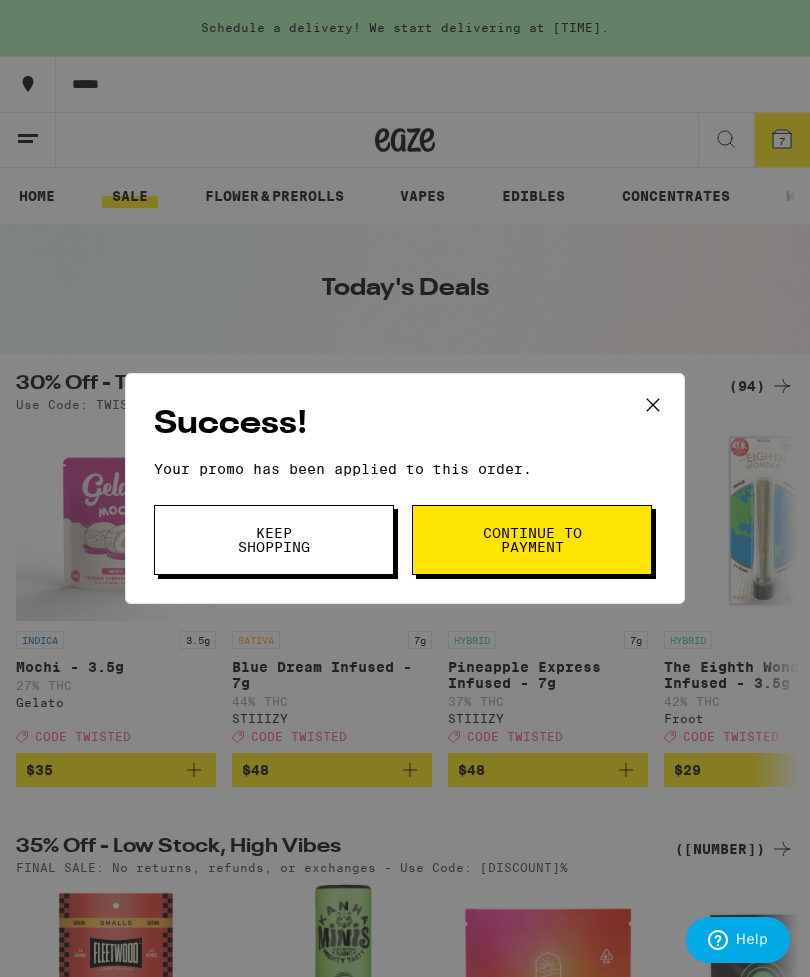 click on "Continue to payment" at bounding box center [532, 540] 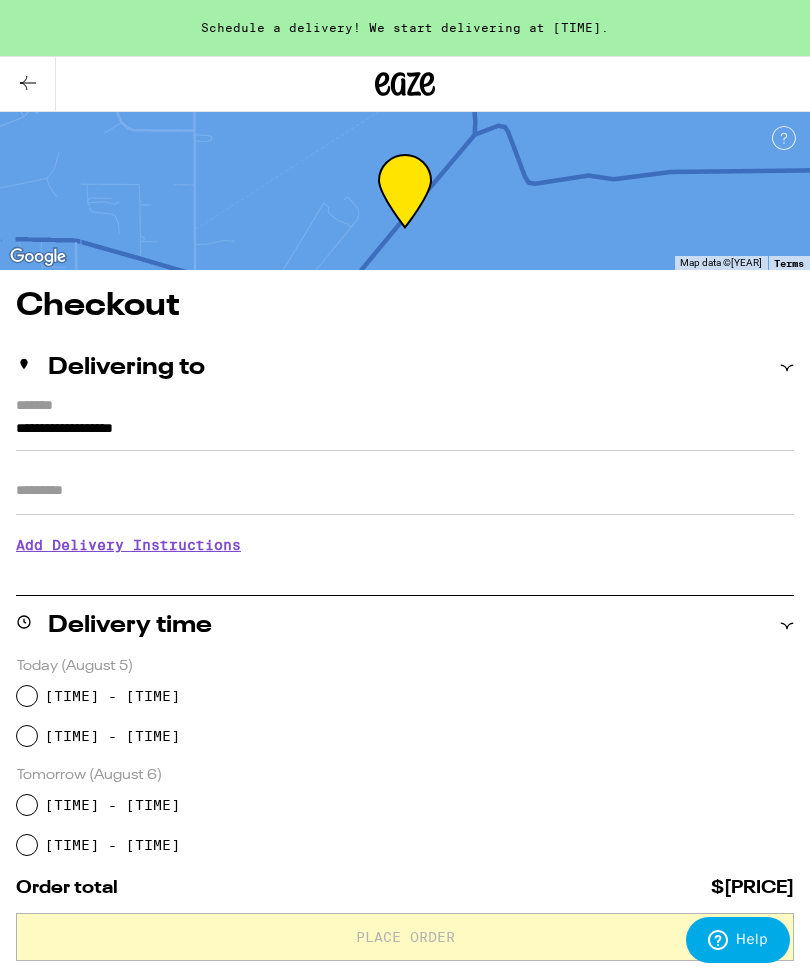 click 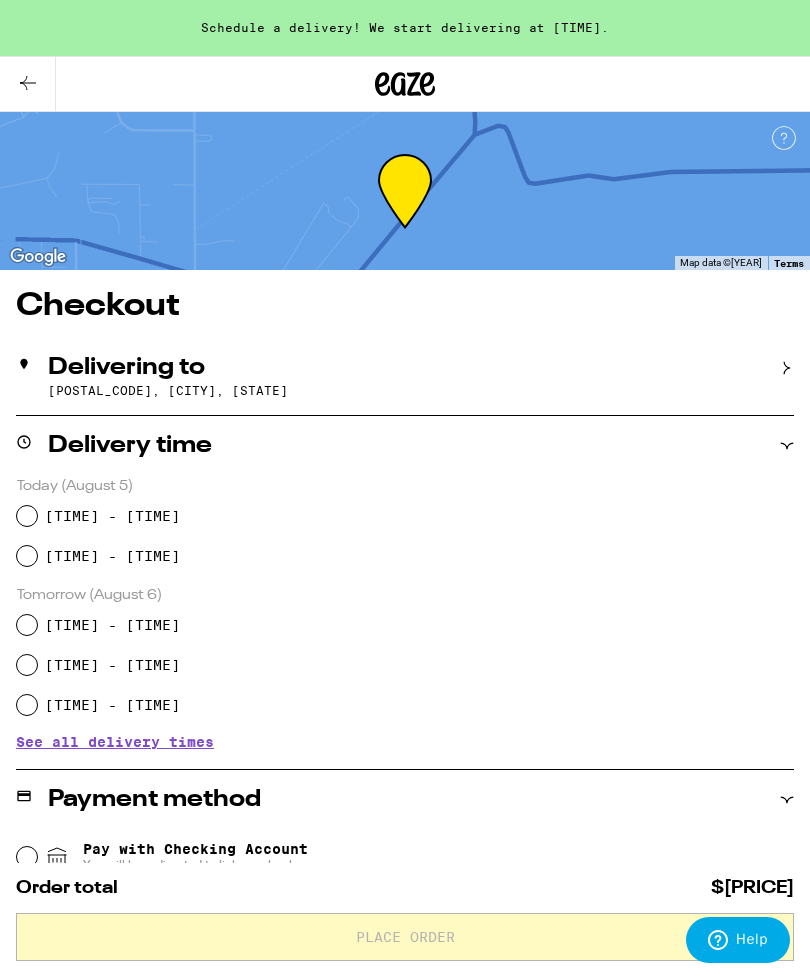 click on "Delivering to" at bounding box center (405, 368) 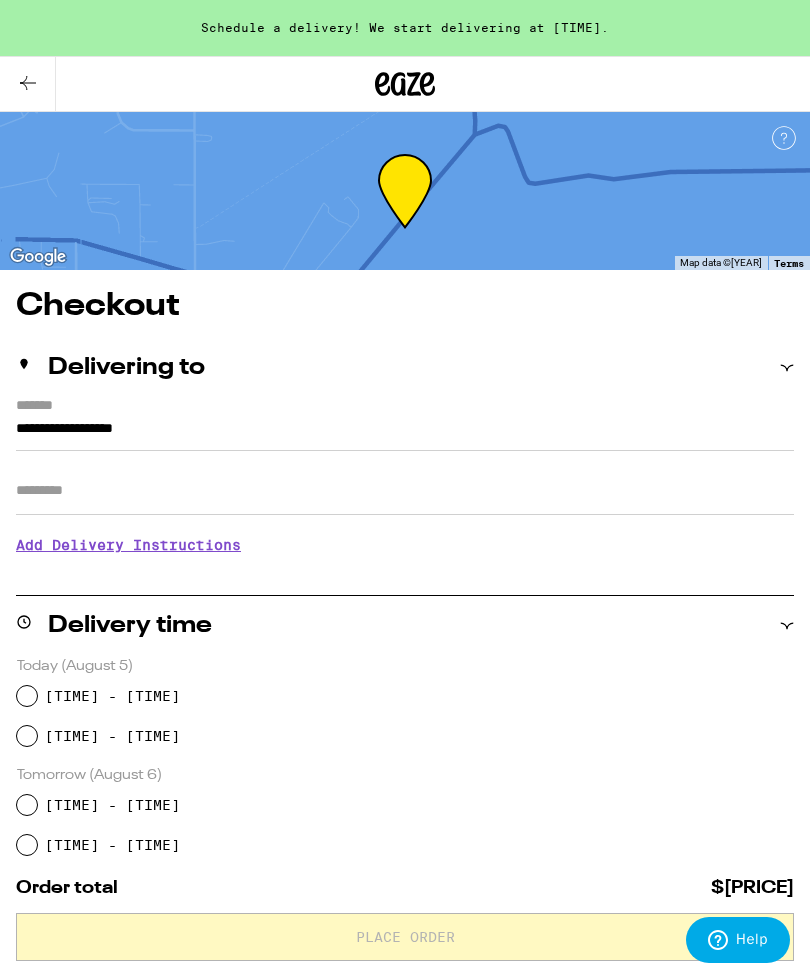 click on "**********" at bounding box center (405, 434) 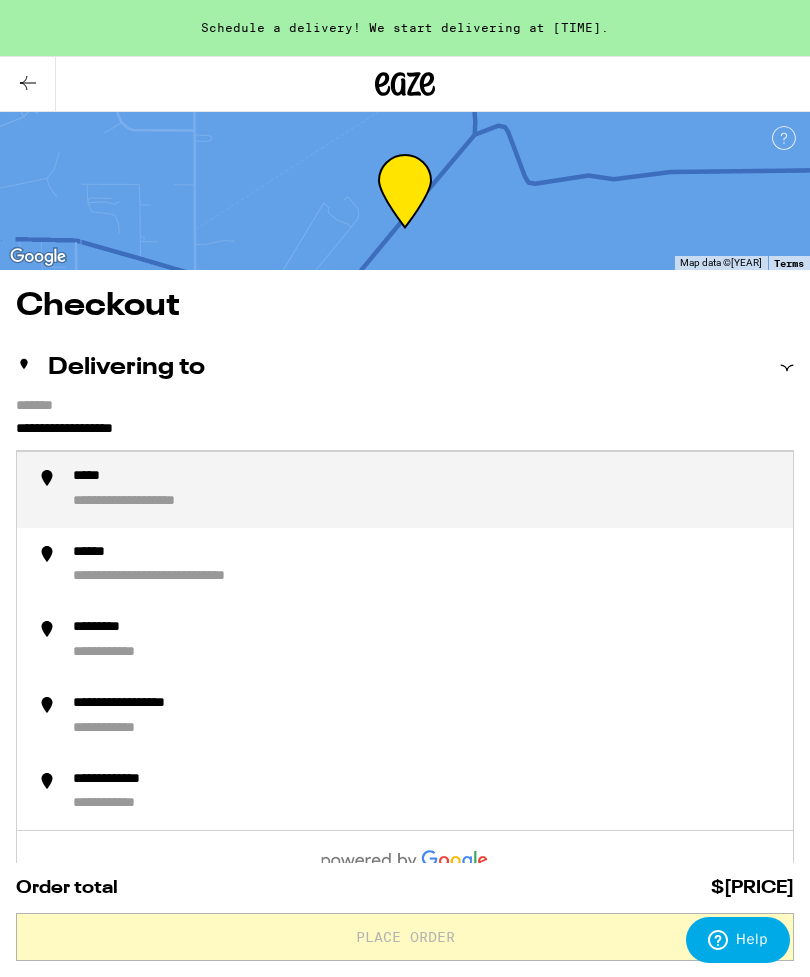 click on "**********" at bounding box center (405, 1090) 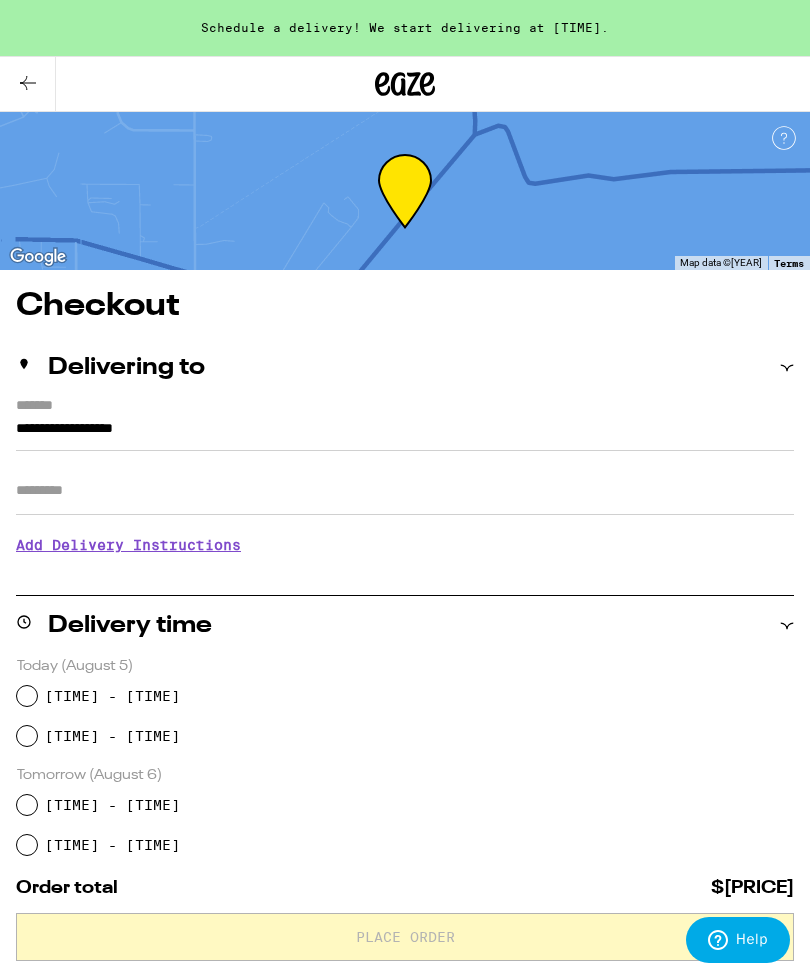 click on "**********" at bounding box center (405, 434) 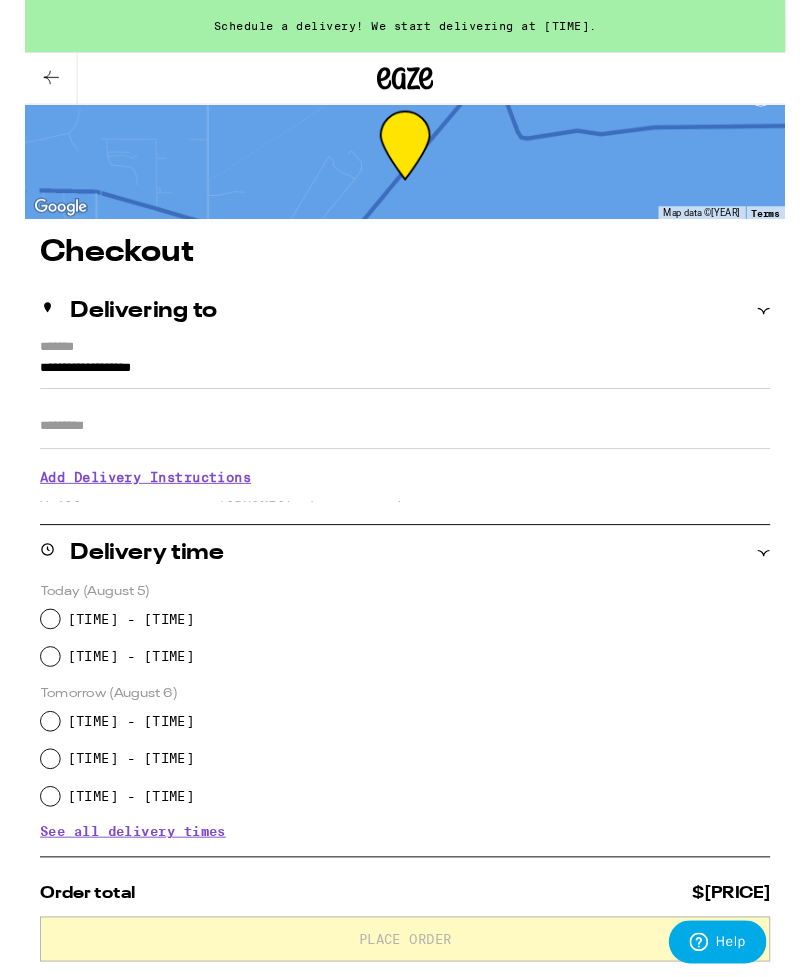 scroll, scrollTop: 0, scrollLeft: 0, axis: both 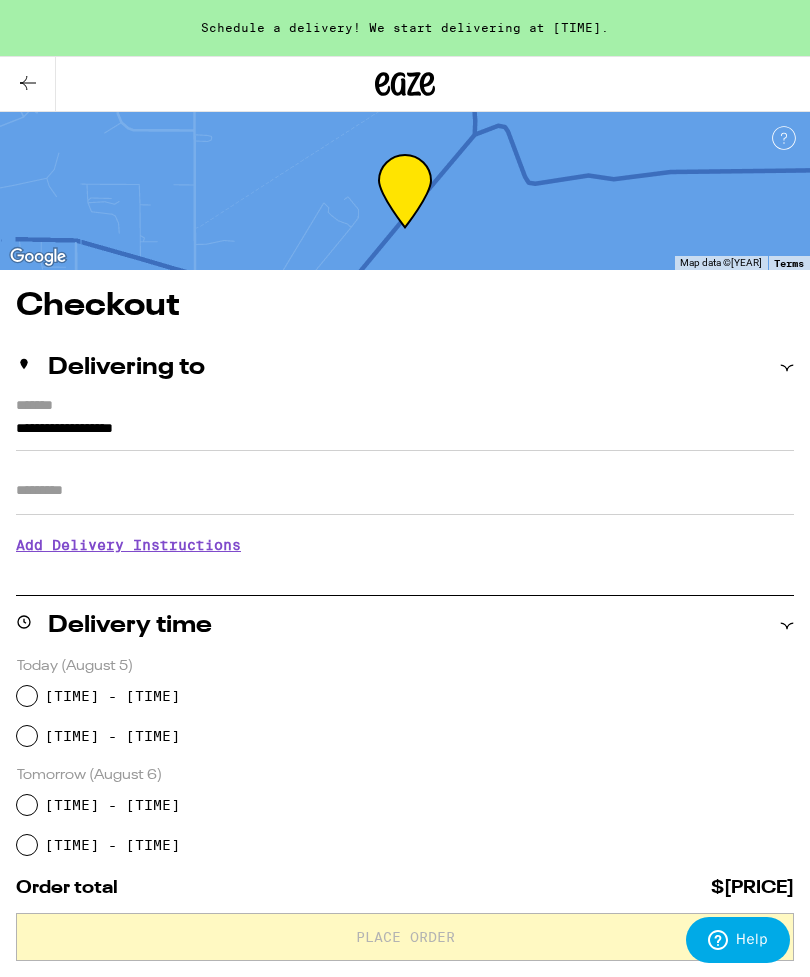 click on "**********" at bounding box center (405, 434) 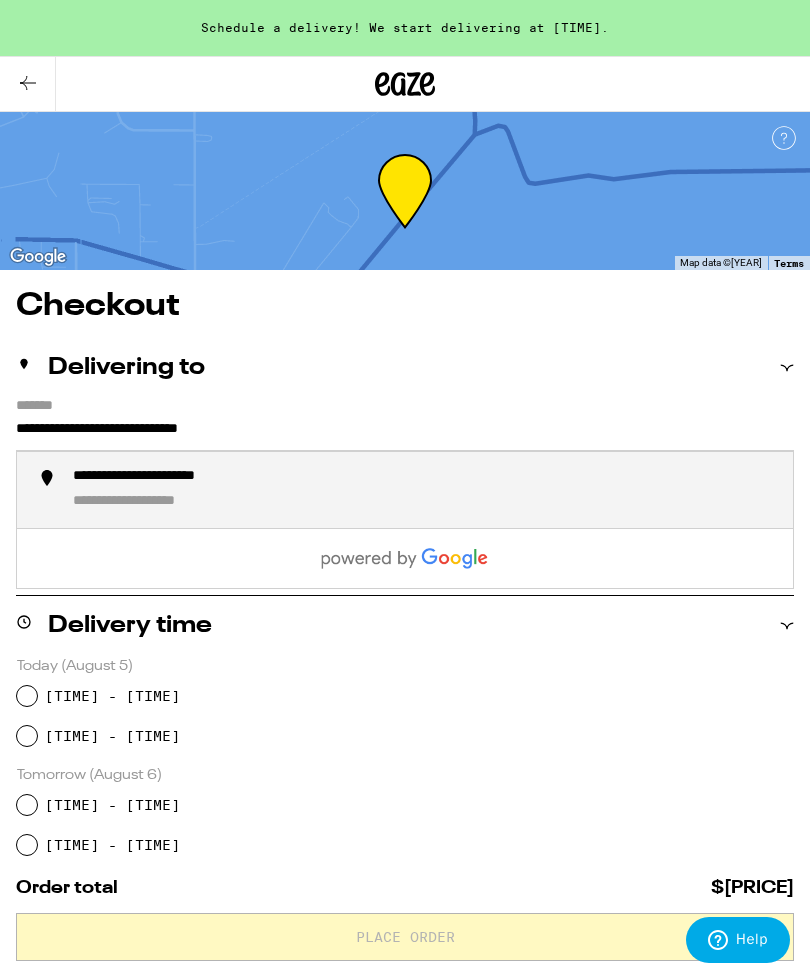 click on "Apt/Suite" at bounding box center (405, 491) 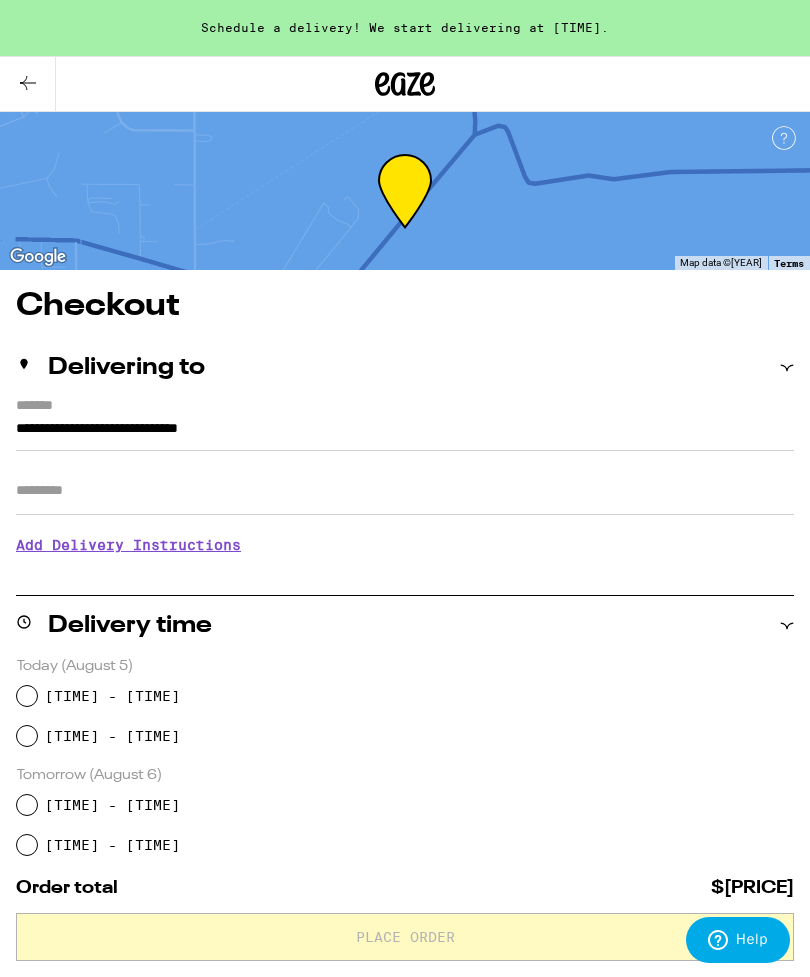 click on "**********" at bounding box center (405, 434) 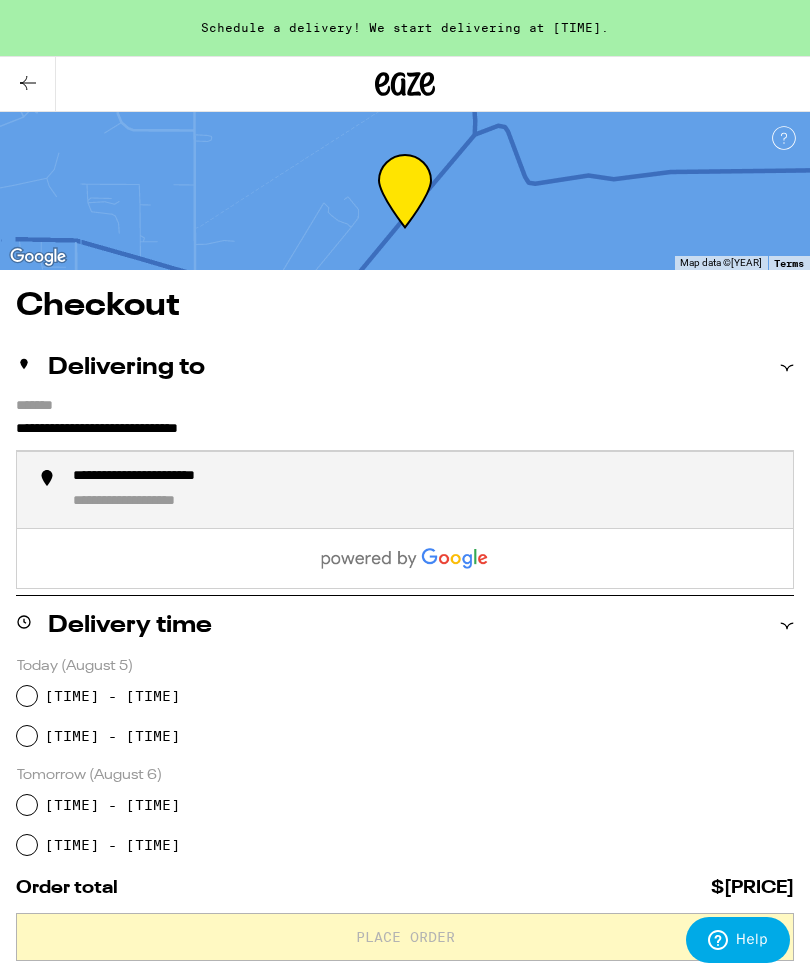 click on "**********" at bounding box center (181, 477) 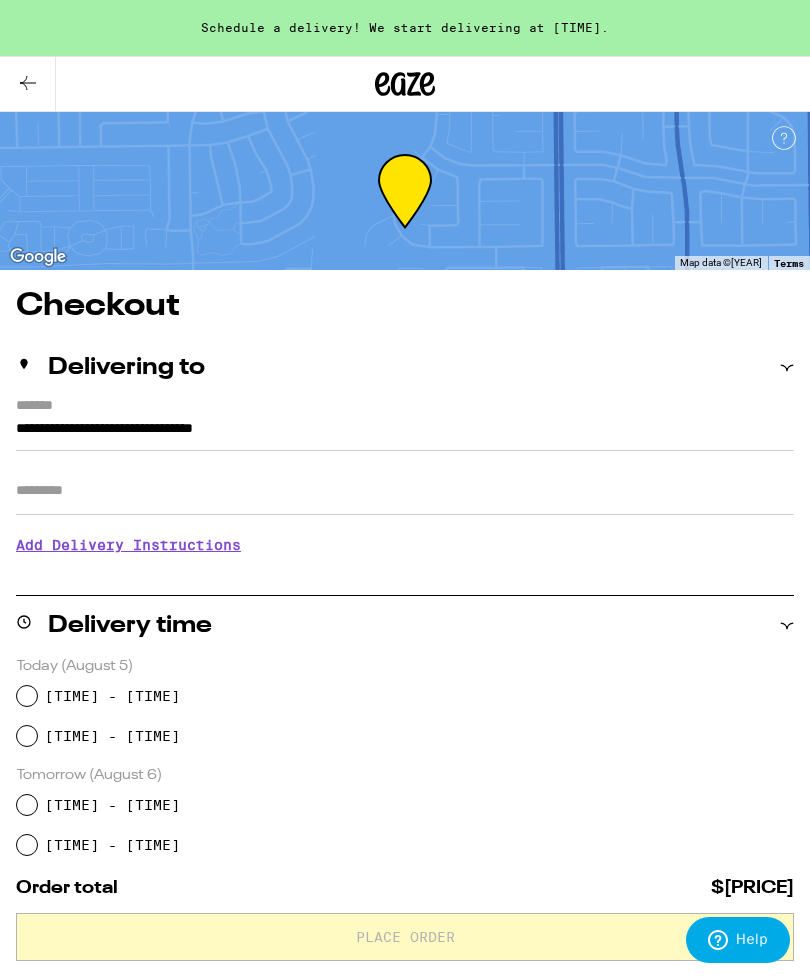 click on "**********" at bounding box center [405, 434] 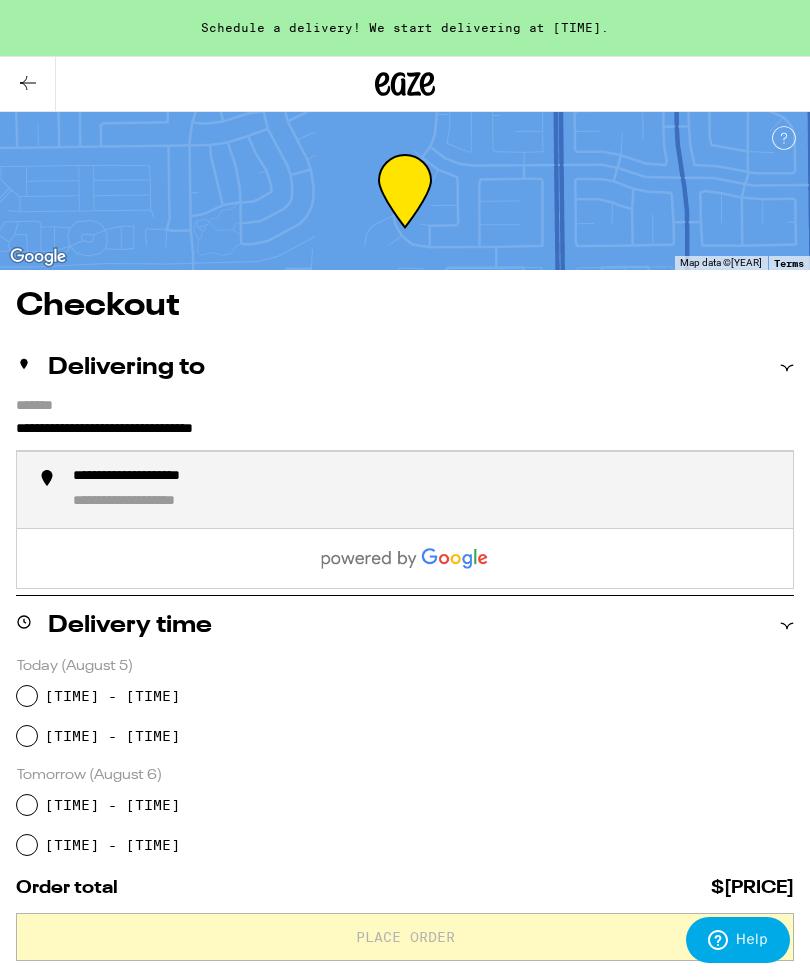 click on "**********" at bounding box center [405, 434] 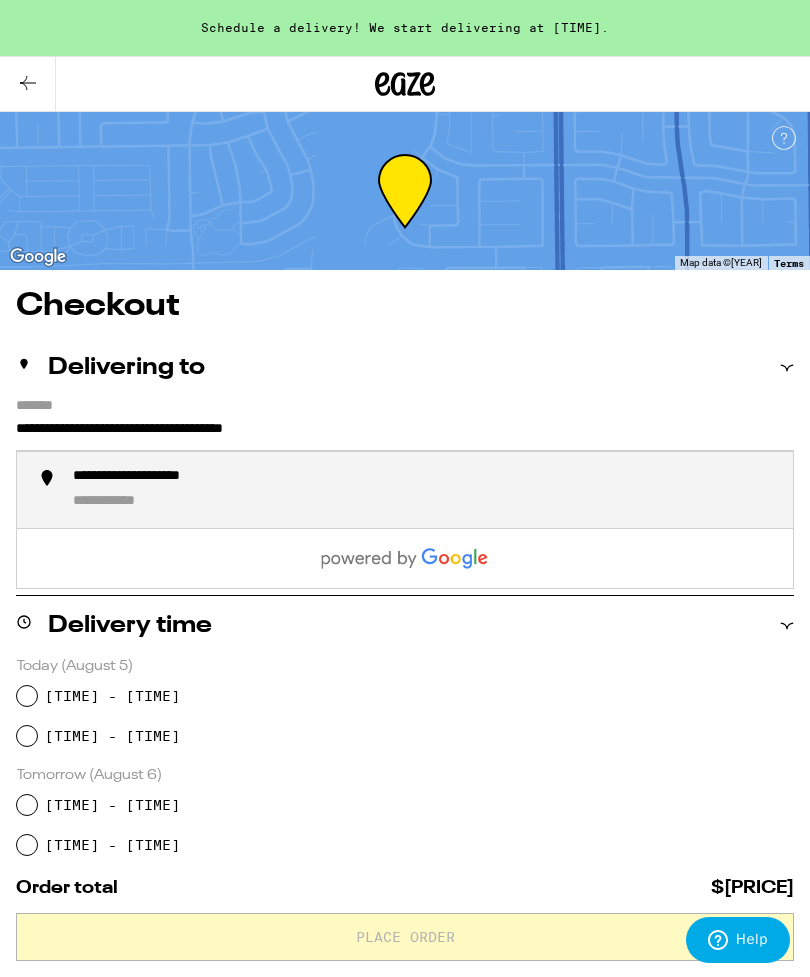 type on "**********" 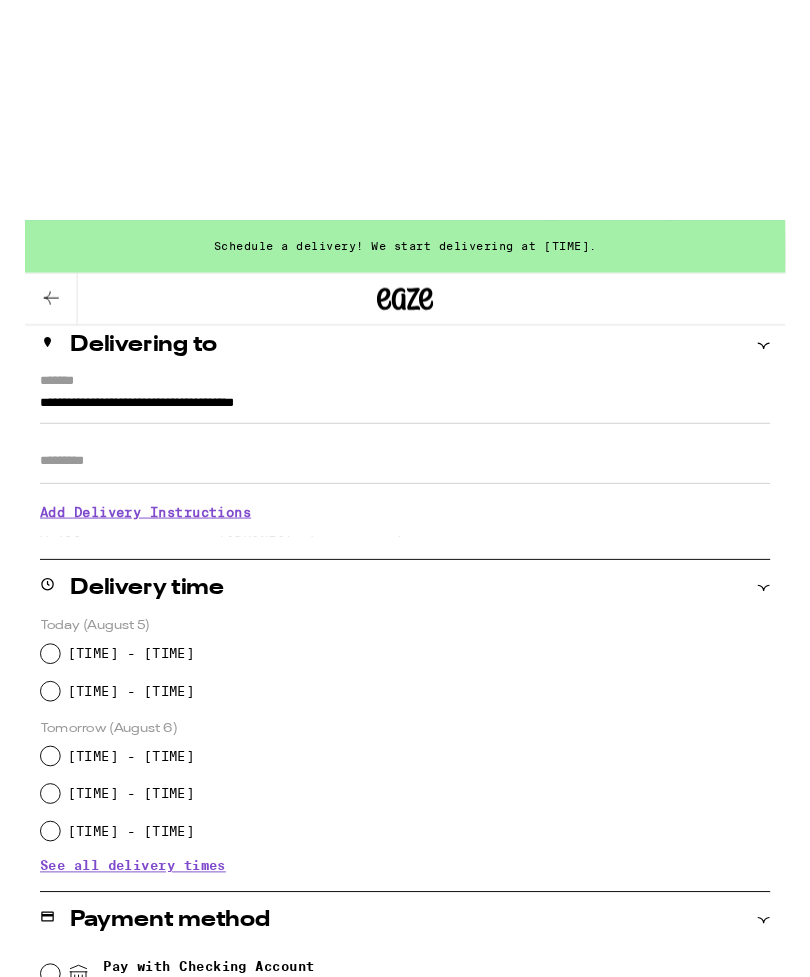 scroll, scrollTop: 235, scrollLeft: 0, axis: vertical 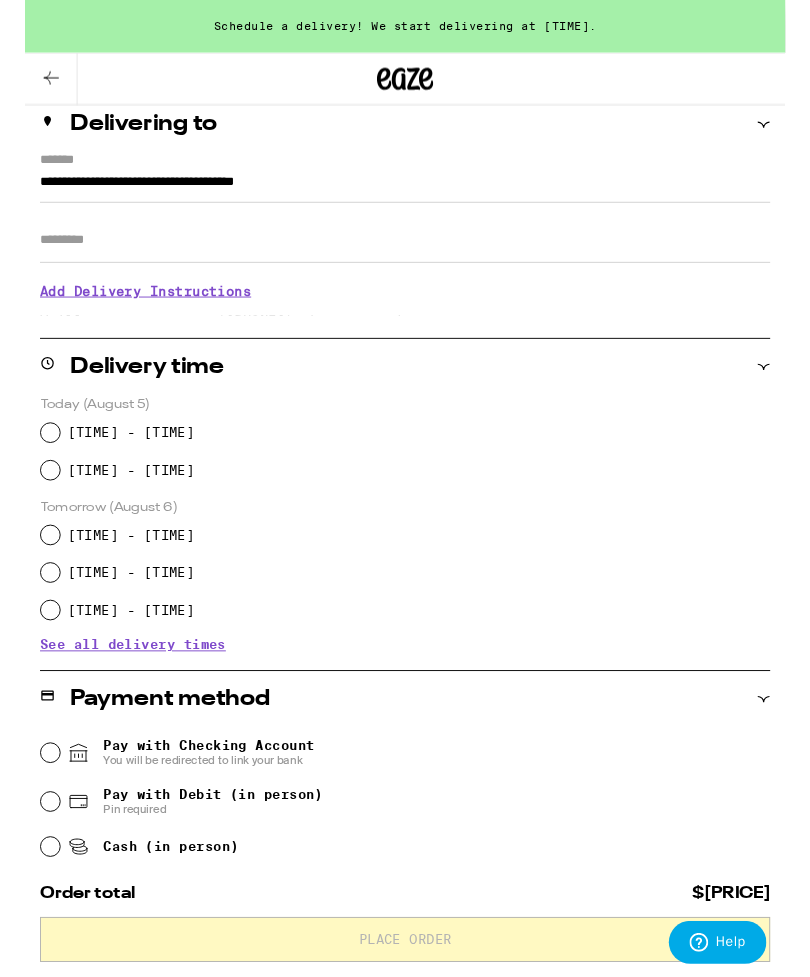 click on "[TIME] - [TIME]" at bounding box center (27, 461) 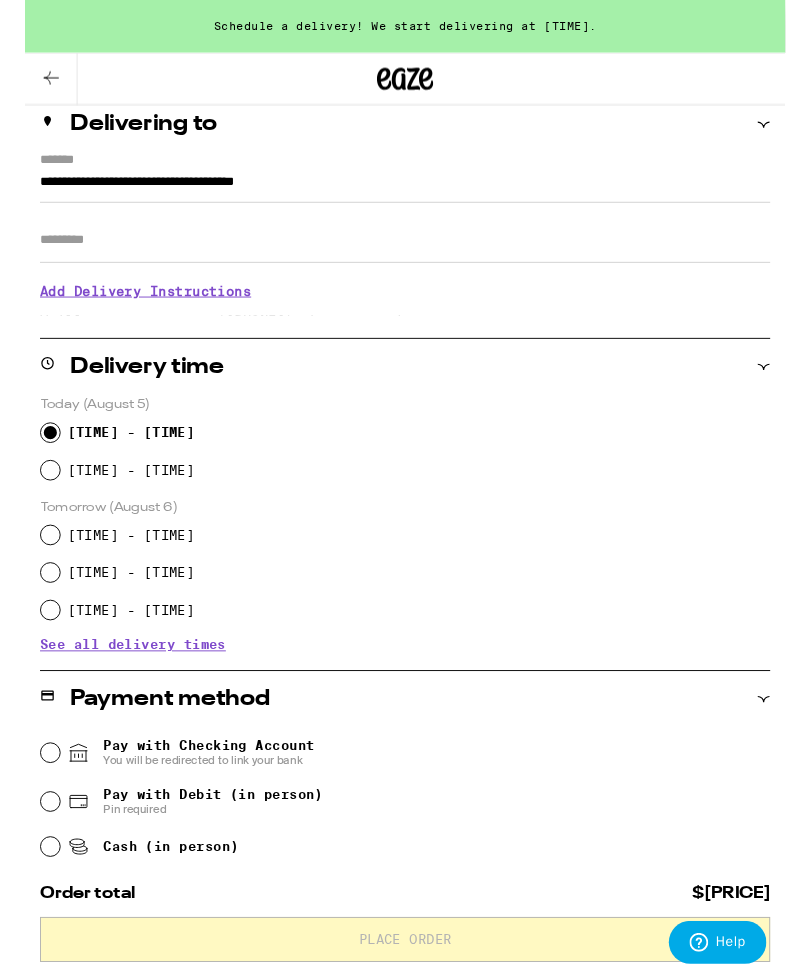 radio on "true" 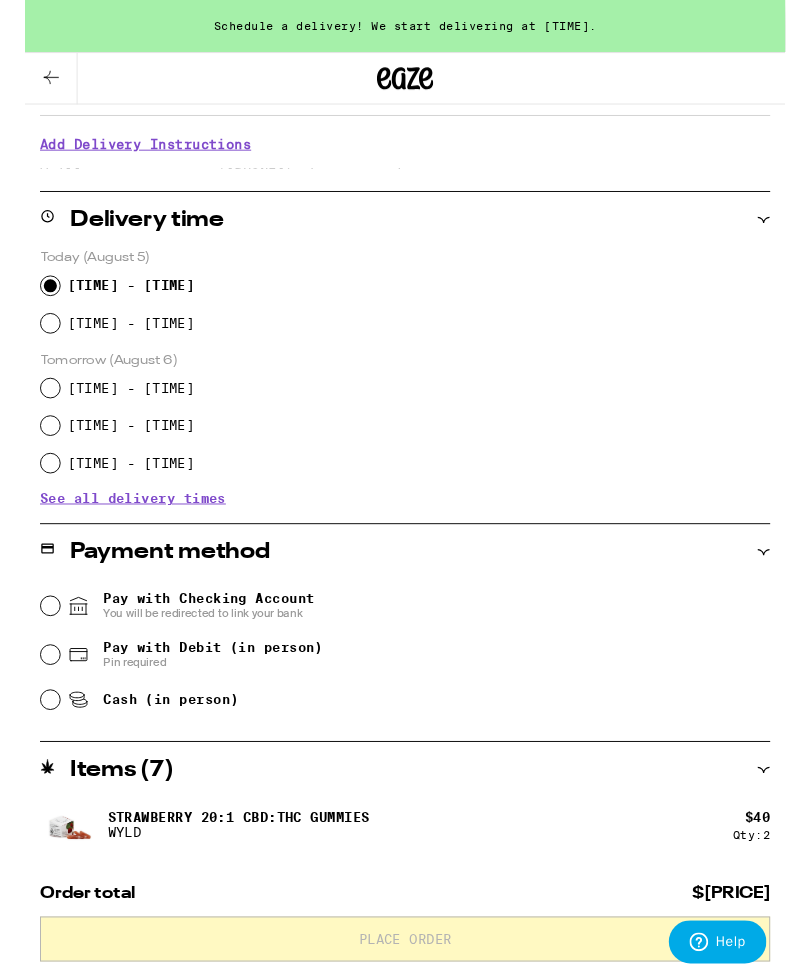 scroll, scrollTop: 396, scrollLeft: 0, axis: vertical 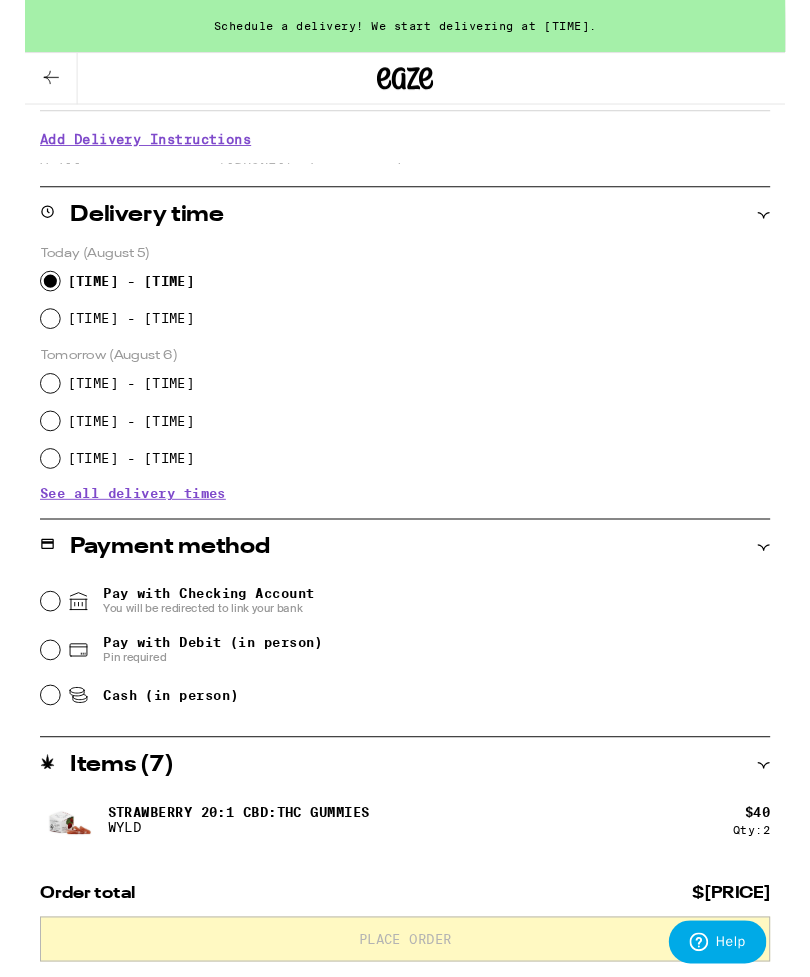 click on "Pay with Debit (in person) Pin required" at bounding box center (27, 693) 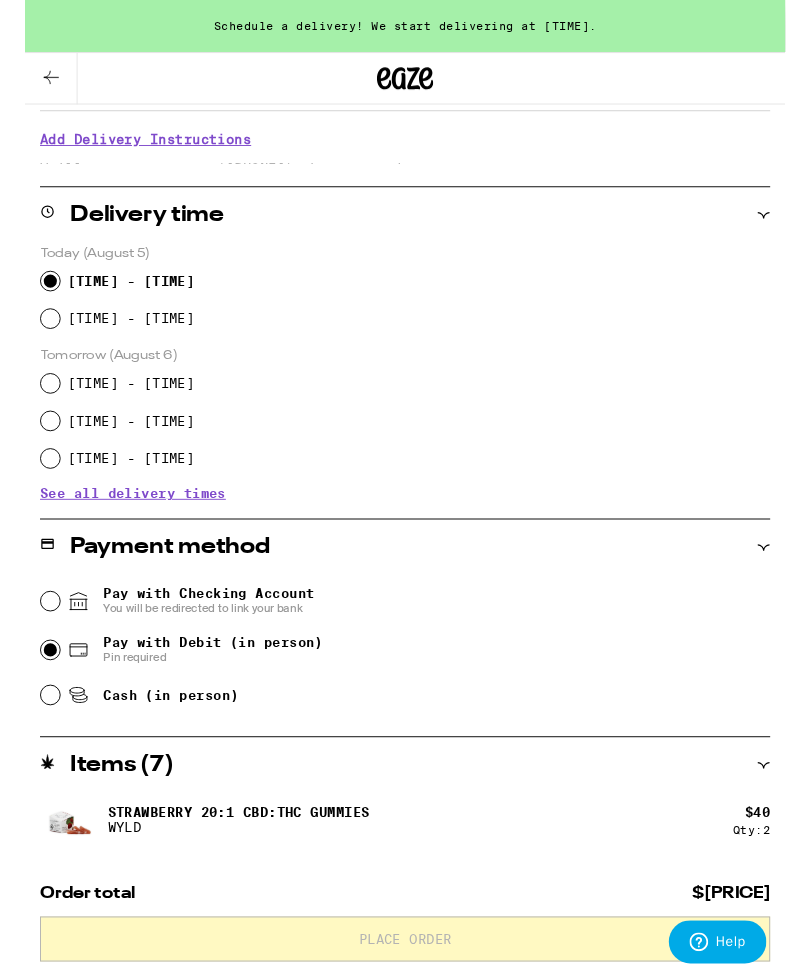 radio on "true" 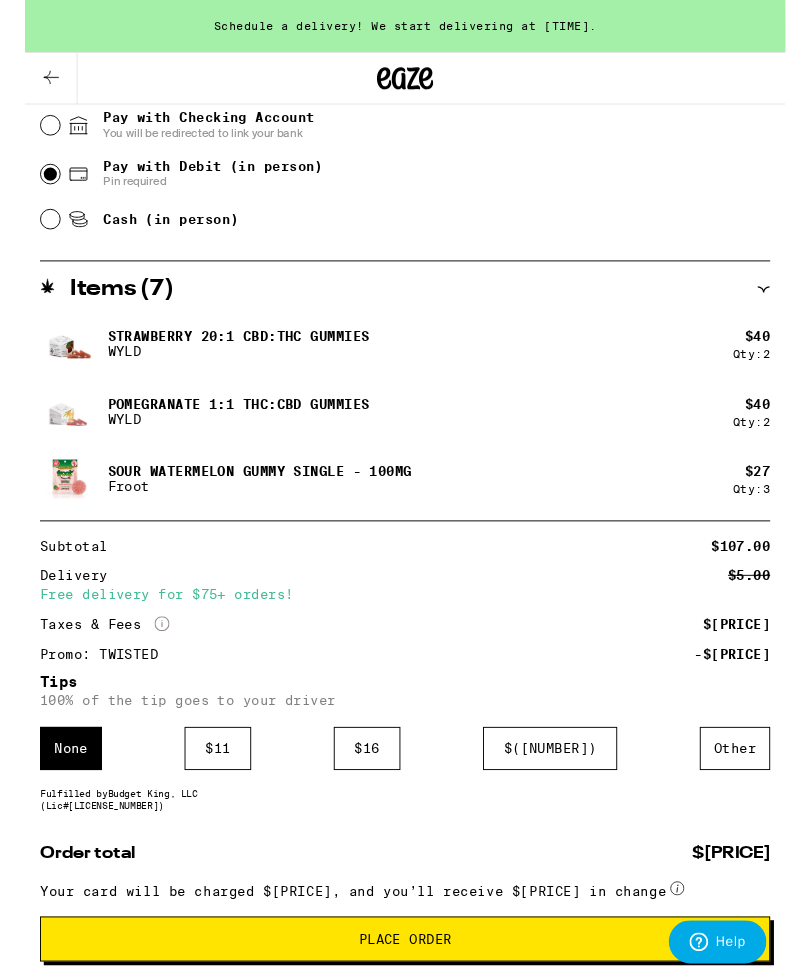 scroll, scrollTop: 905, scrollLeft: 0, axis: vertical 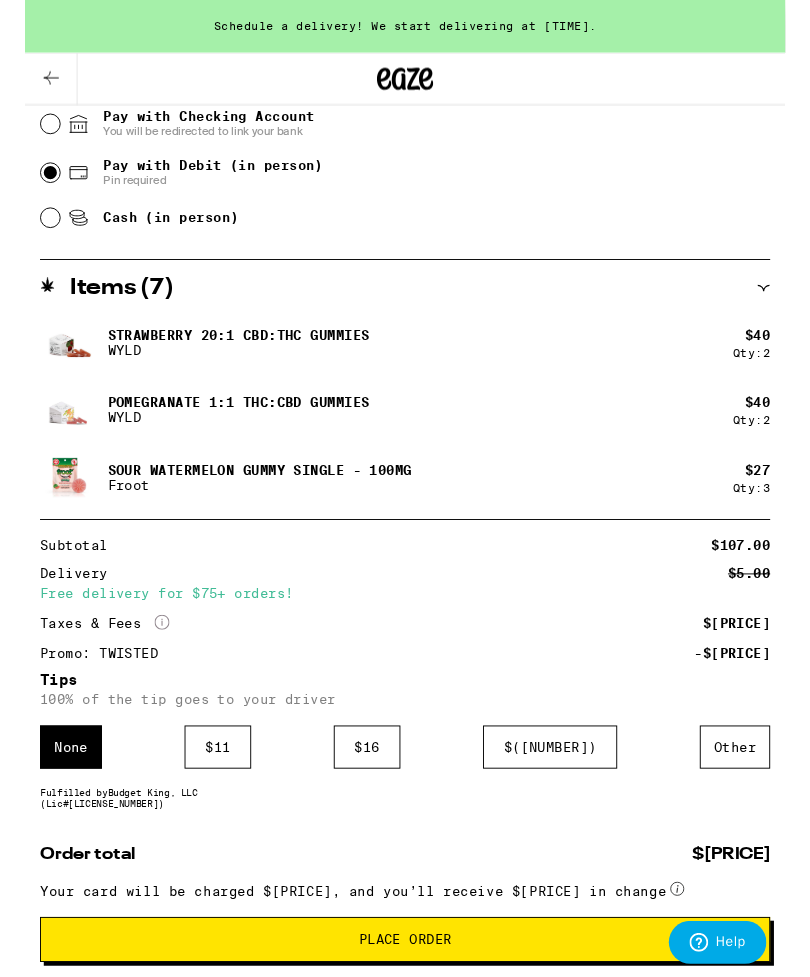 click on "Other" at bounding box center (756, 796) 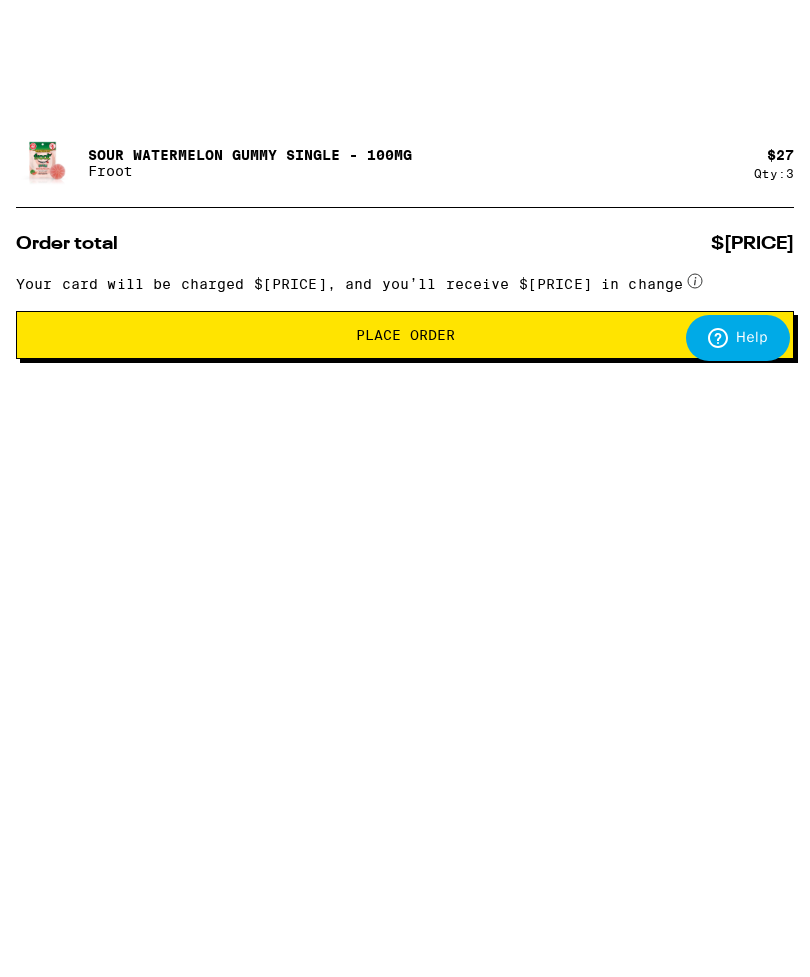 click on "None" at bounding box center (49, 796) 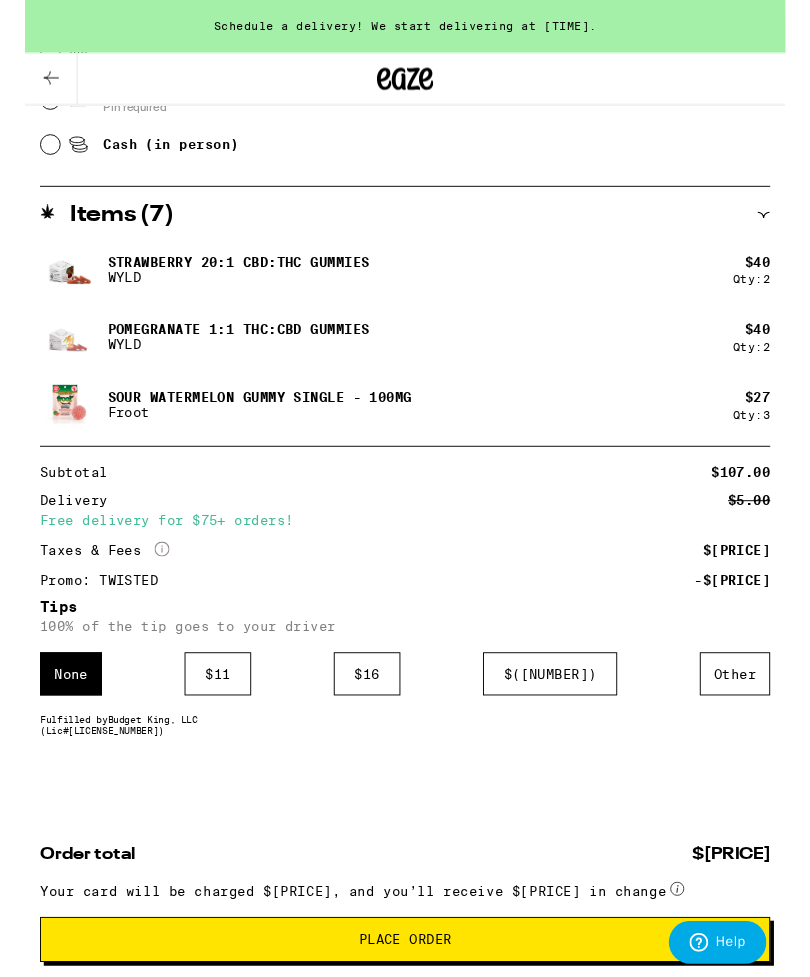 click on "Place Order" at bounding box center [405, 1001] 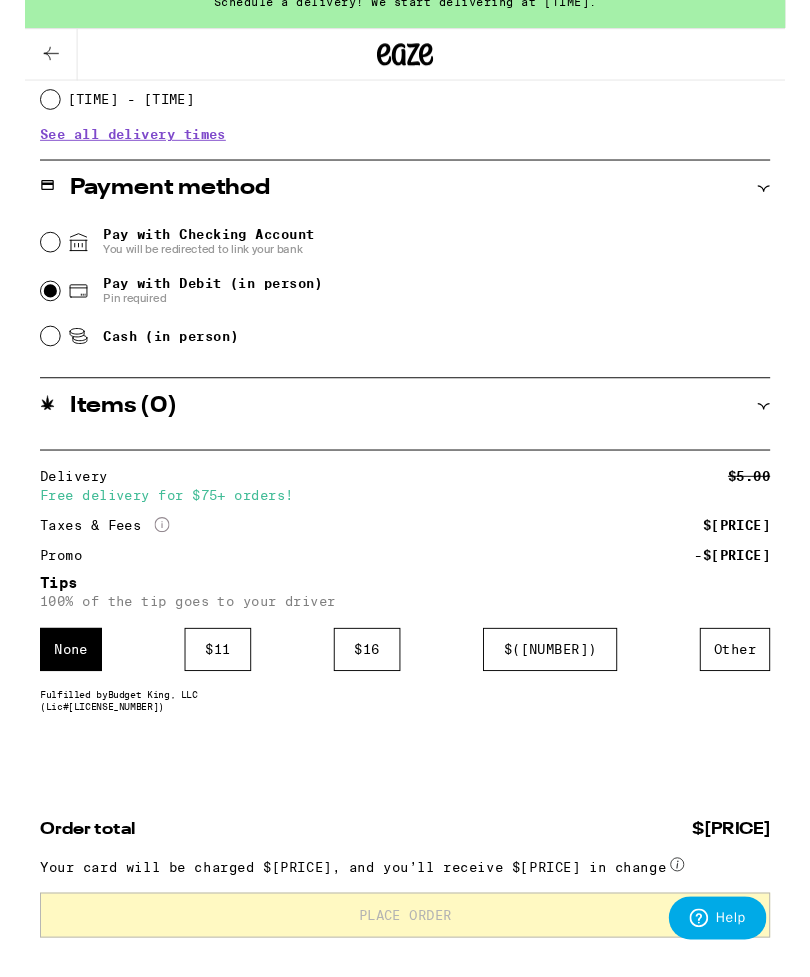 scroll, scrollTop: 767, scrollLeft: 0, axis: vertical 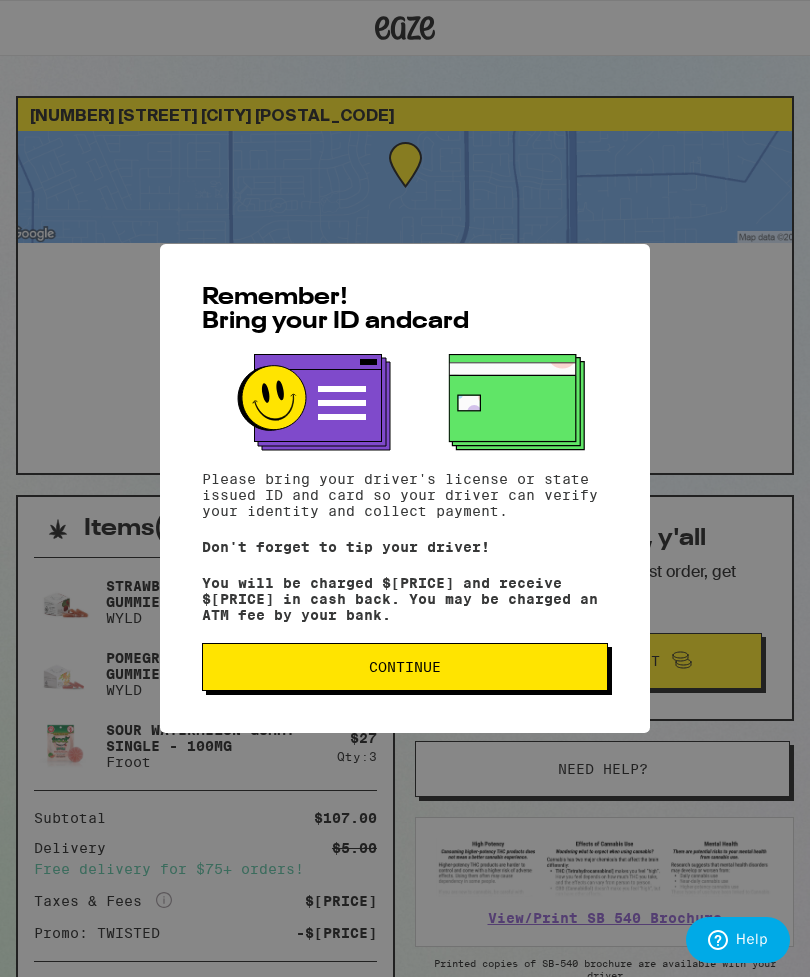 click on "Continue" at bounding box center [405, 667] 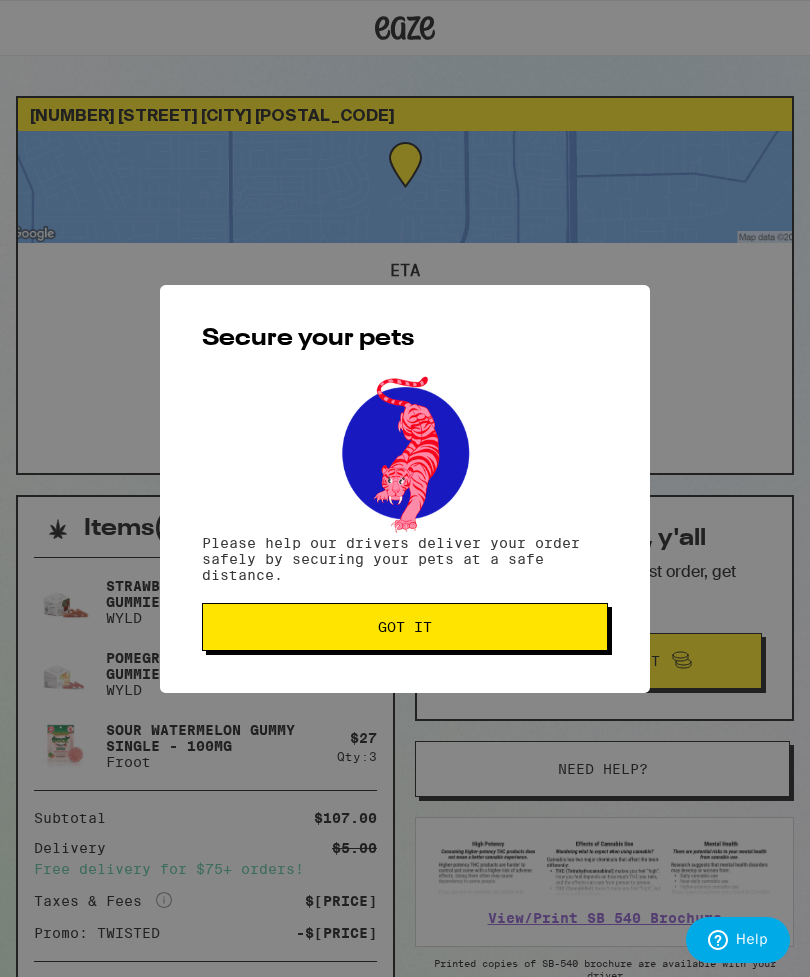 click on "Got it" at bounding box center [405, 627] 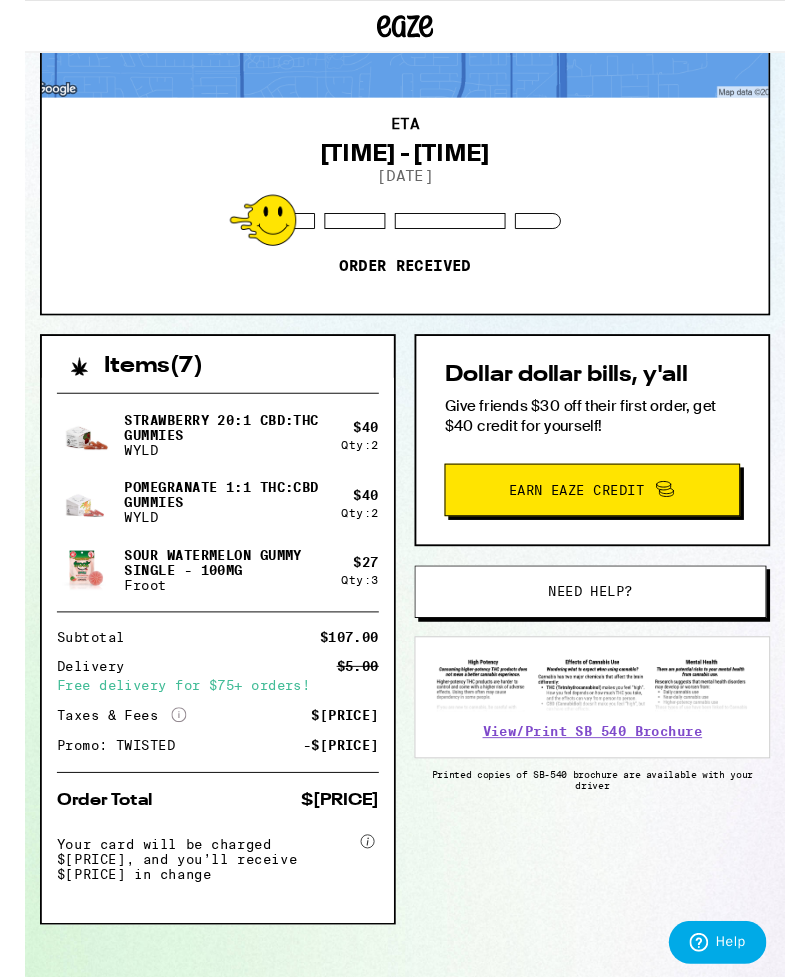 scroll, scrollTop: 160, scrollLeft: 0, axis: vertical 